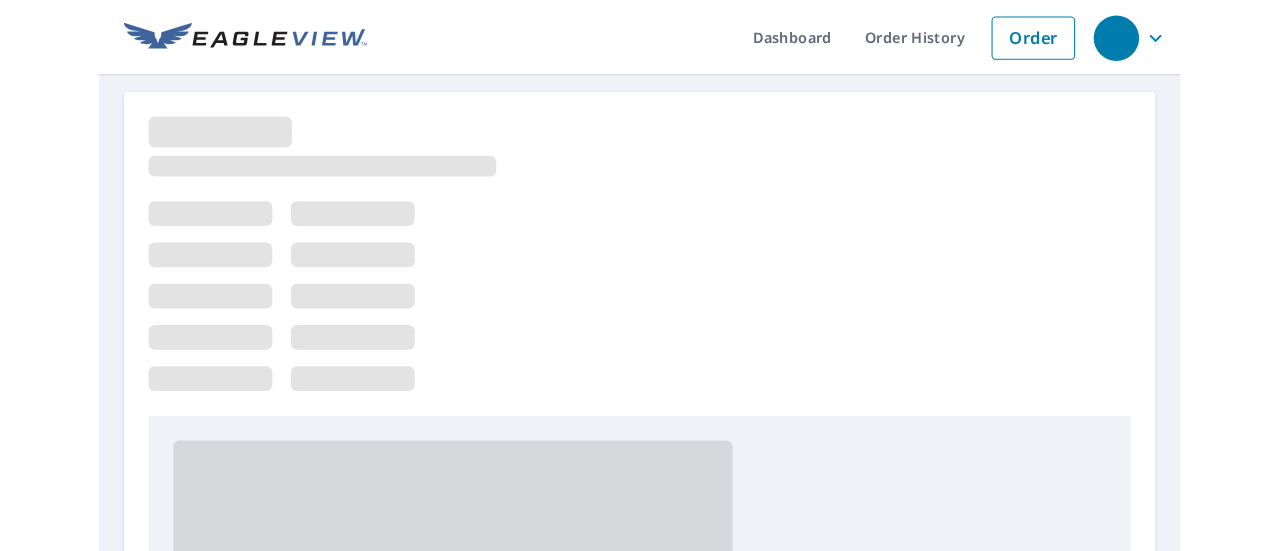 scroll, scrollTop: 0, scrollLeft: 0, axis: both 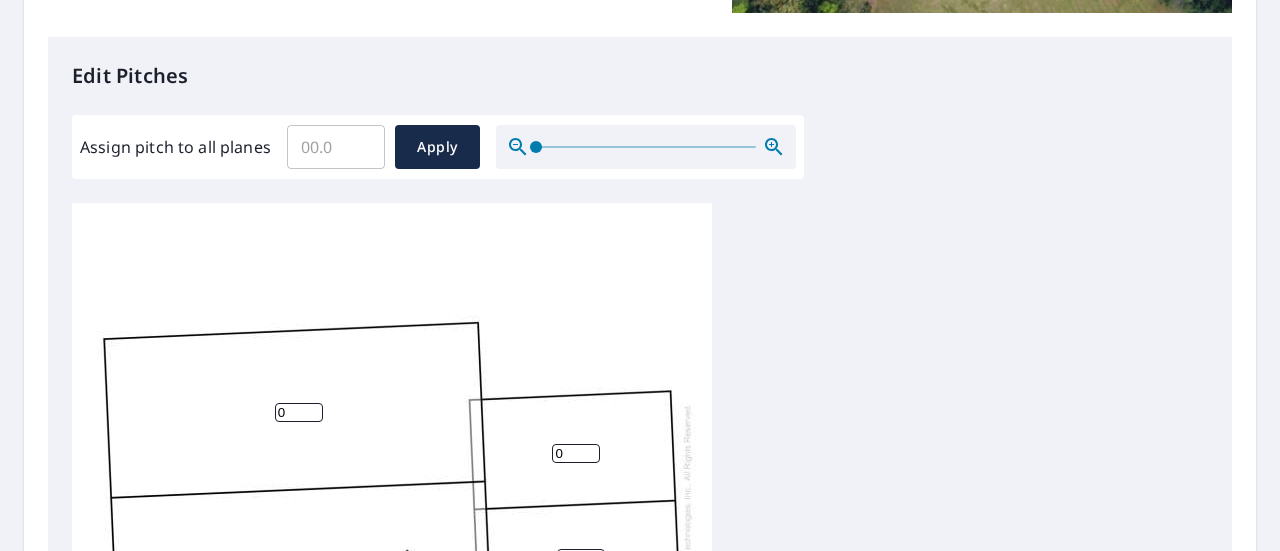 click on "Assign pitch to all planes" at bounding box center [336, 147] 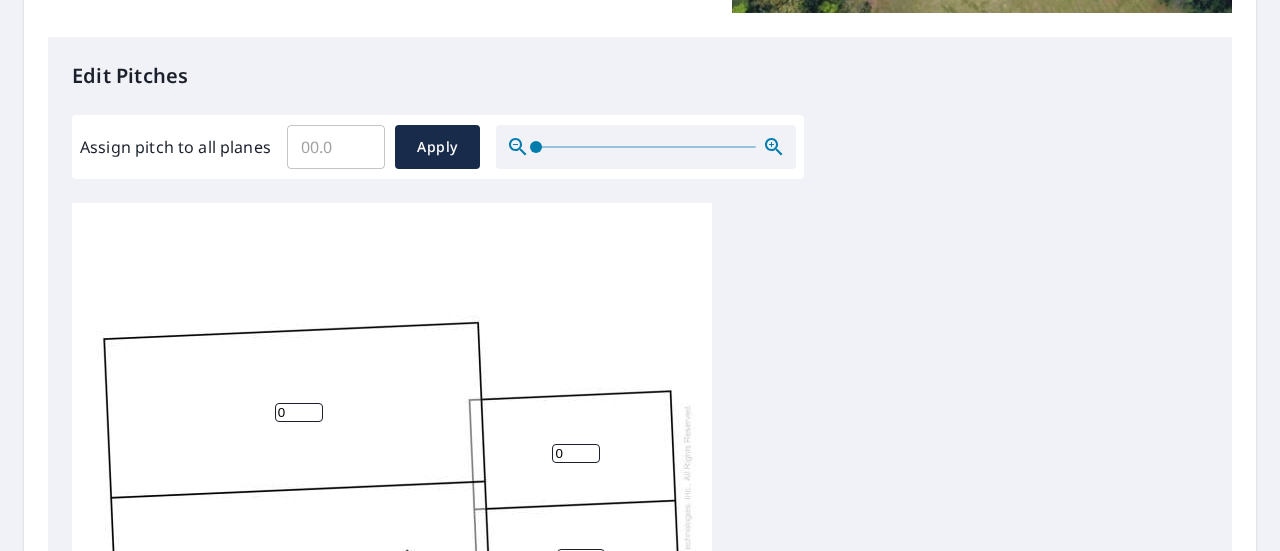 drag, startPoint x: 447, startPoint y: 192, endPoint x: 437, endPoint y: 198, distance: 11.661903 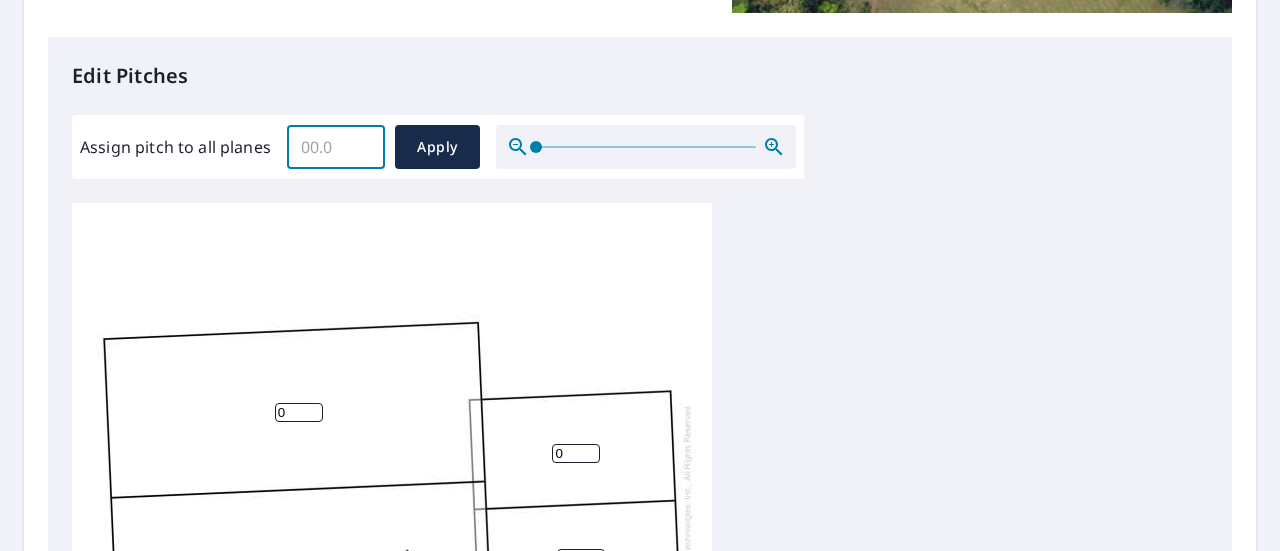 click on "Assign pitch to all planes" at bounding box center (336, 147) 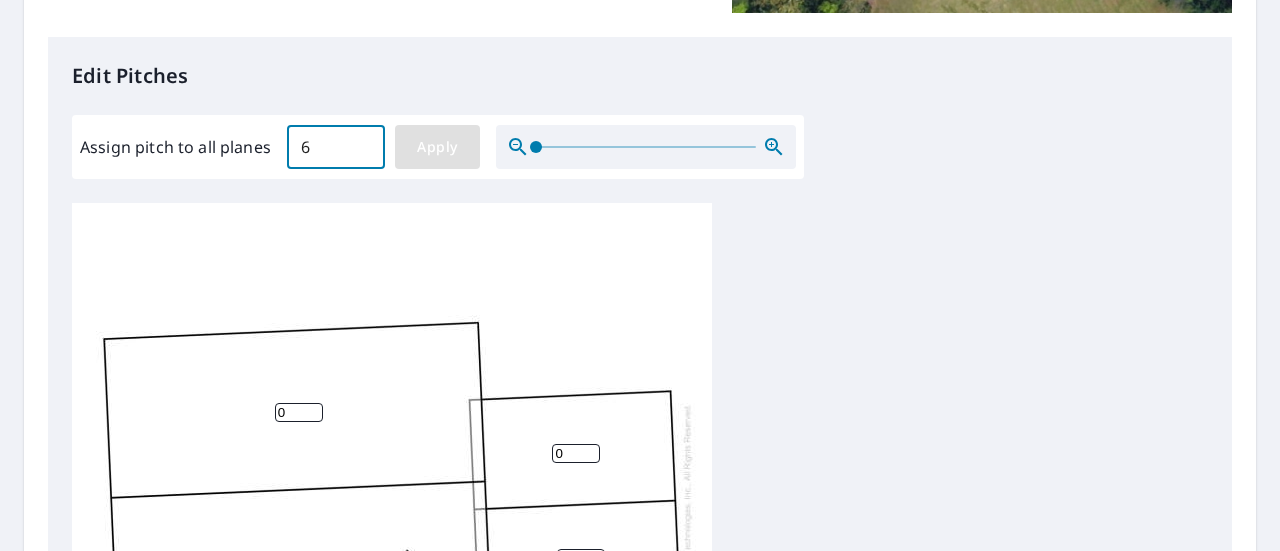 type on "6" 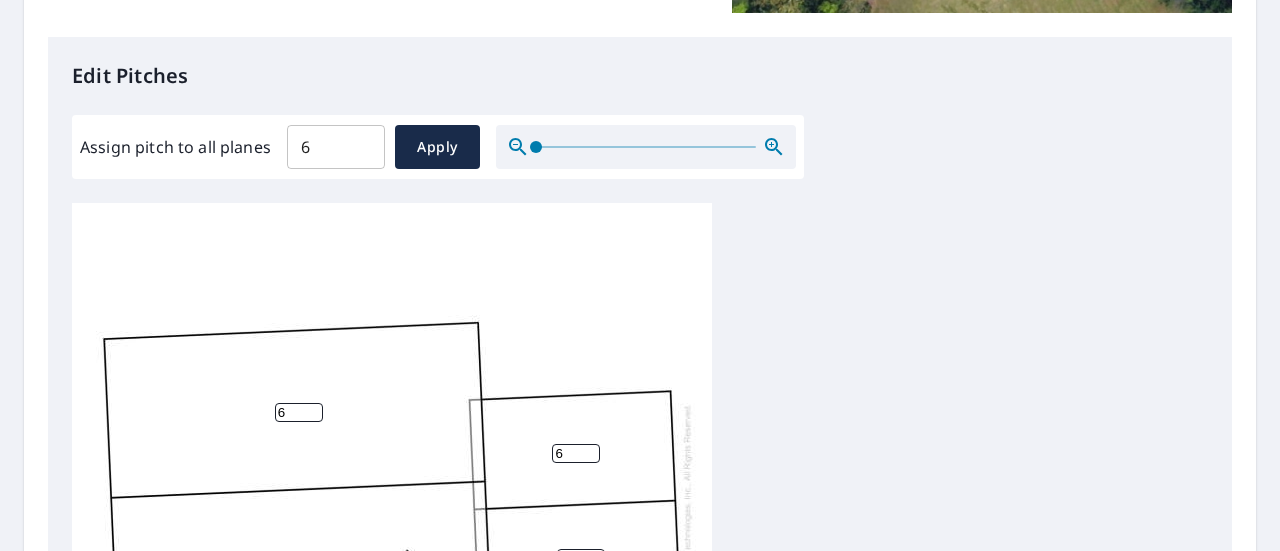 scroll, scrollTop: 20, scrollLeft: 0, axis: vertical 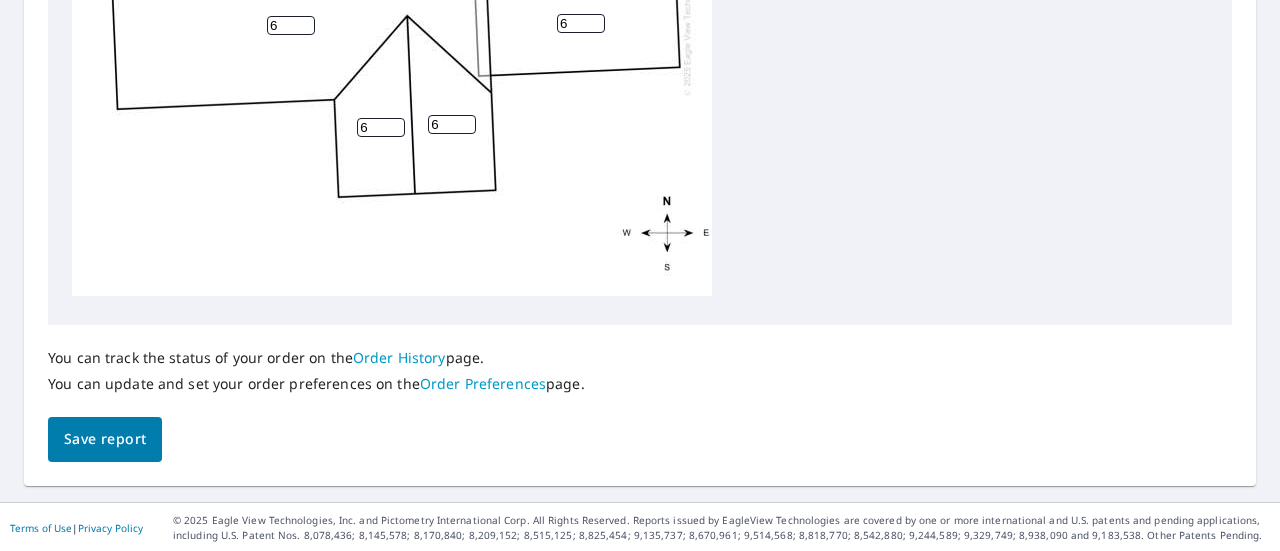 drag, startPoint x: 112, startPoint y: 447, endPoint x: 131, endPoint y: 444, distance: 19.235384 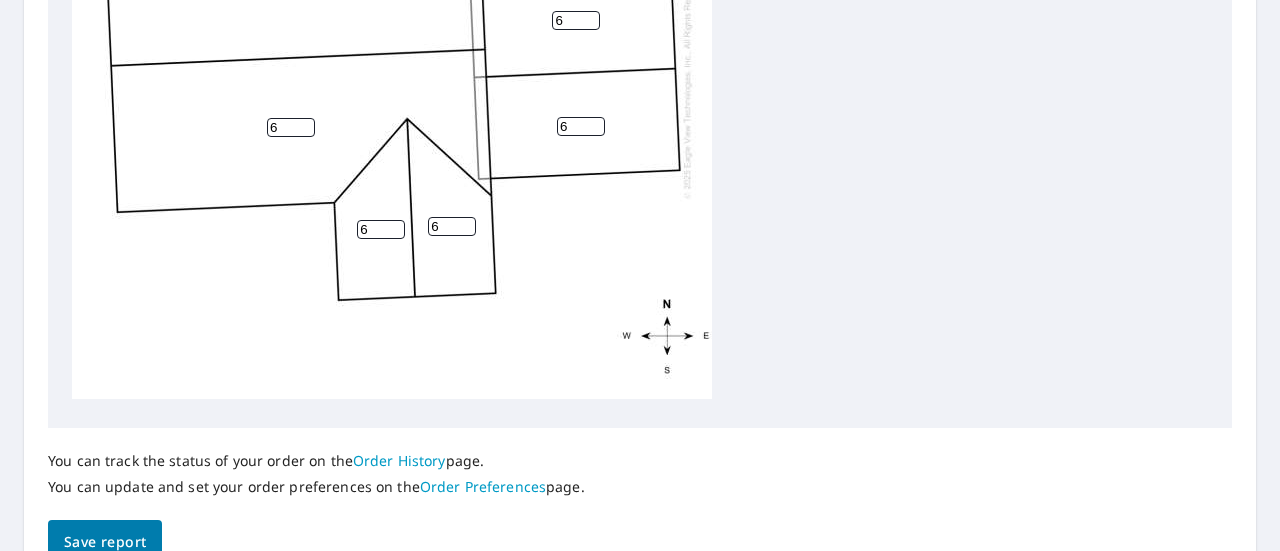 scroll, scrollTop: 1103, scrollLeft: 0, axis: vertical 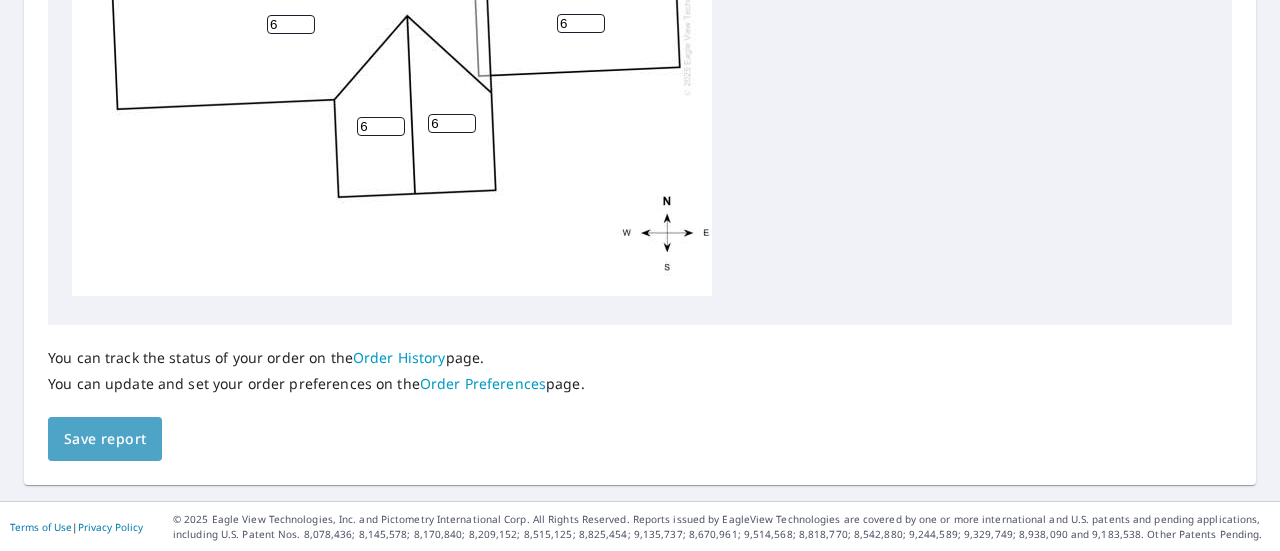 click on "Save report" at bounding box center (105, 439) 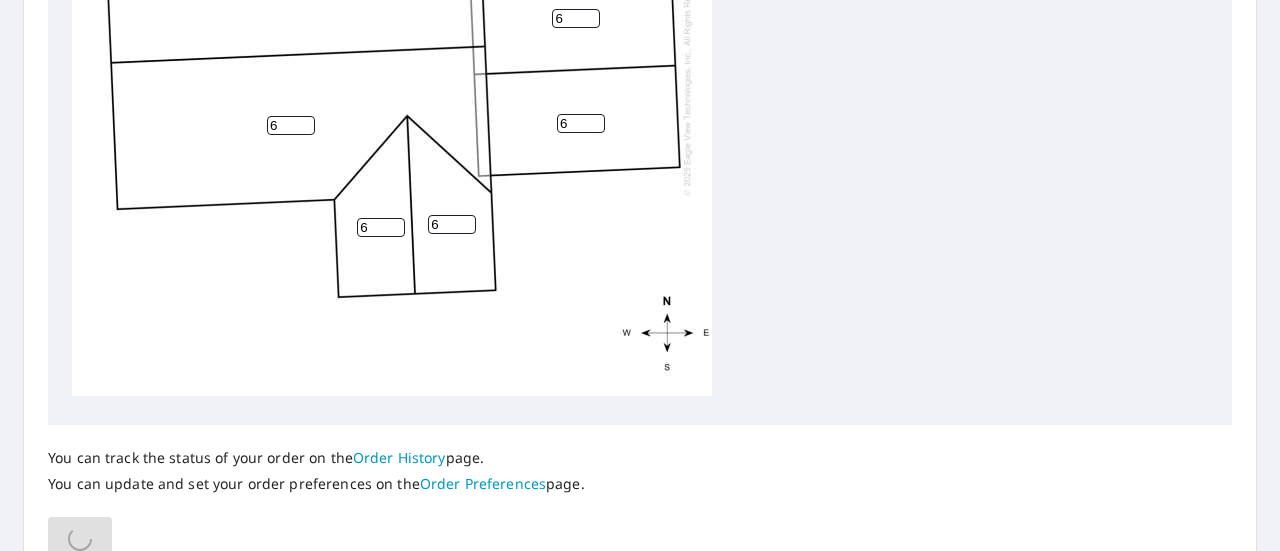 scroll, scrollTop: 830, scrollLeft: 0, axis: vertical 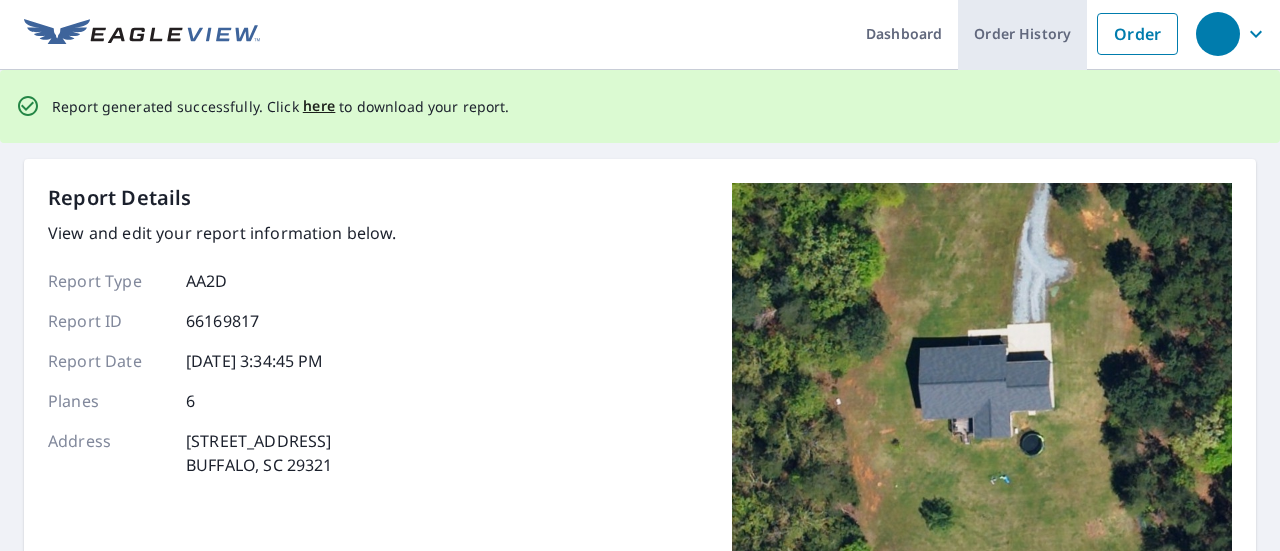 click on "Order History" at bounding box center [1022, 33] 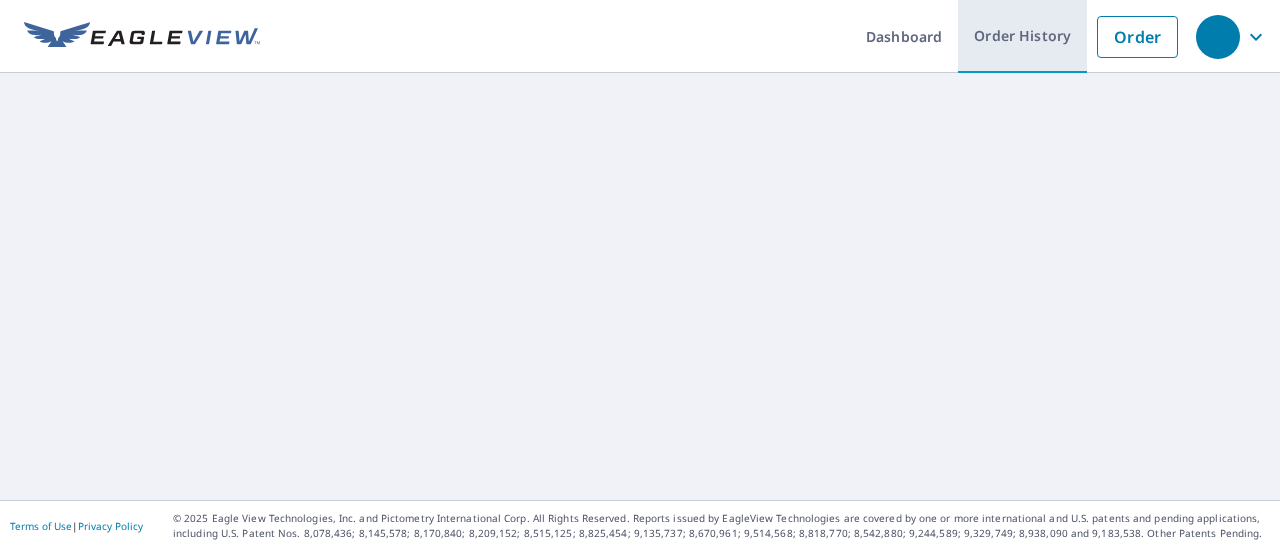 scroll, scrollTop: 0, scrollLeft: 0, axis: both 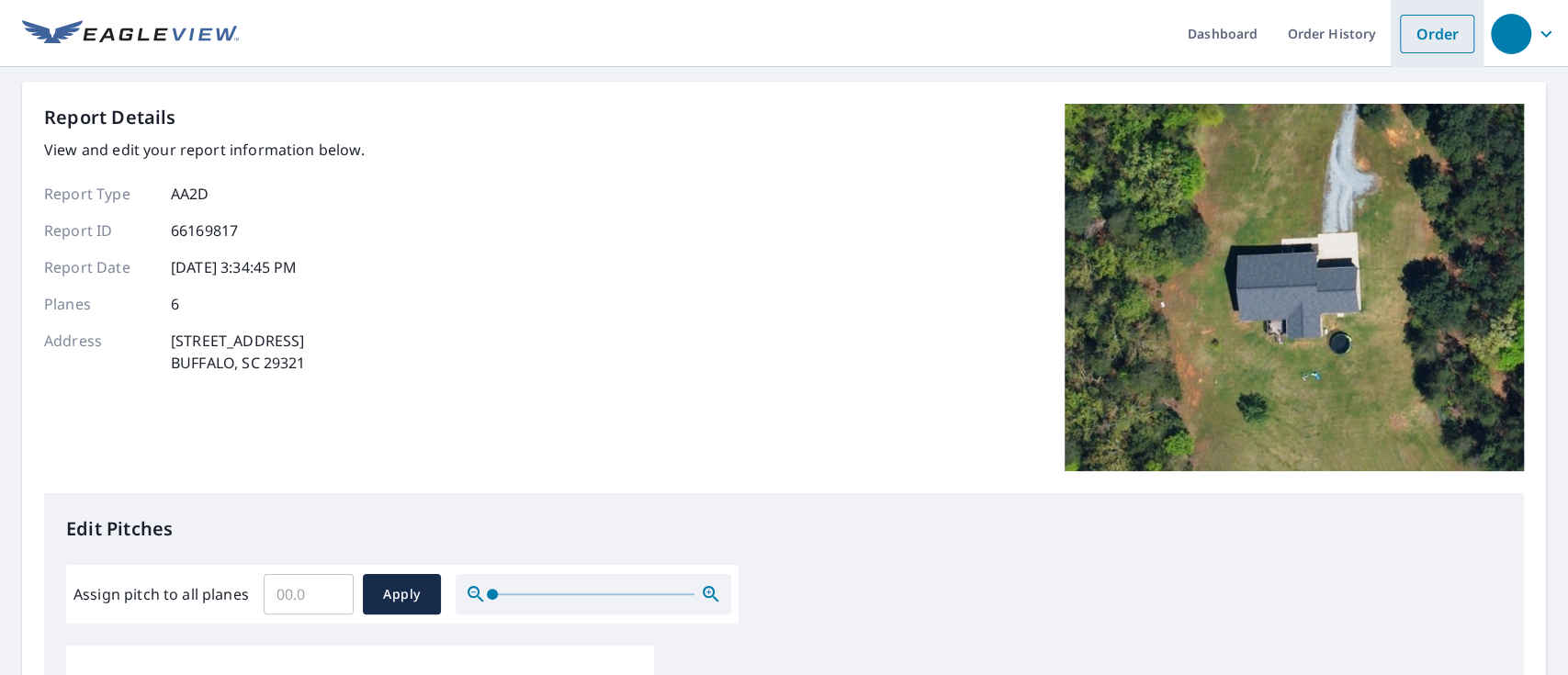 click on "Order" at bounding box center [1437, 34] 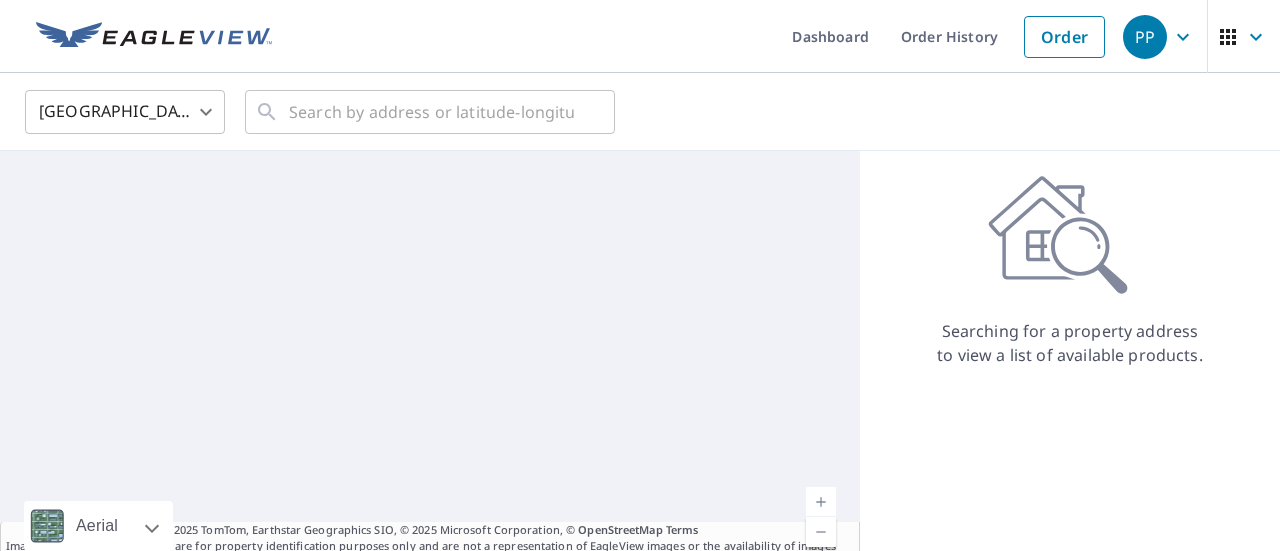 scroll, scrollTop: 0, scrollLeft: 0, axis: both 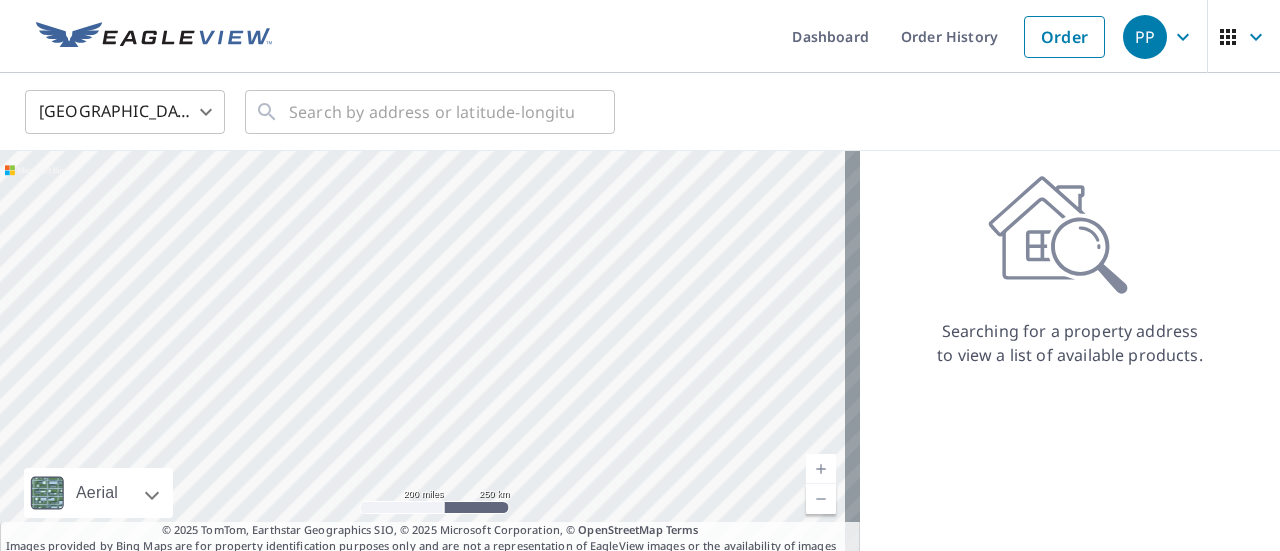 click at bounding box center [430, 361] 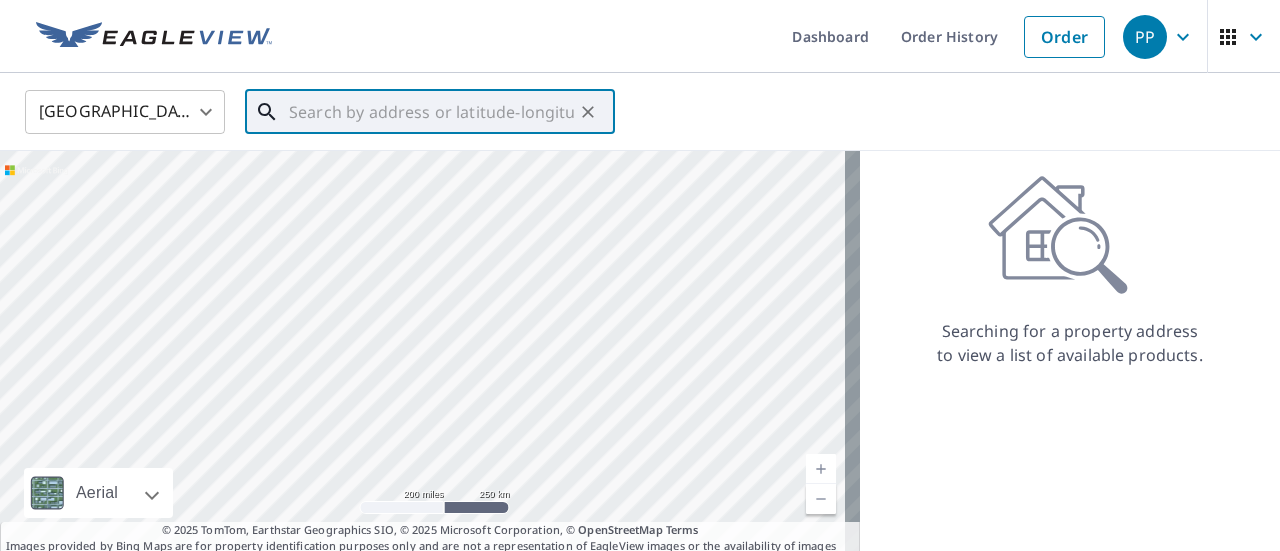 click at bounding box center (431, 112) 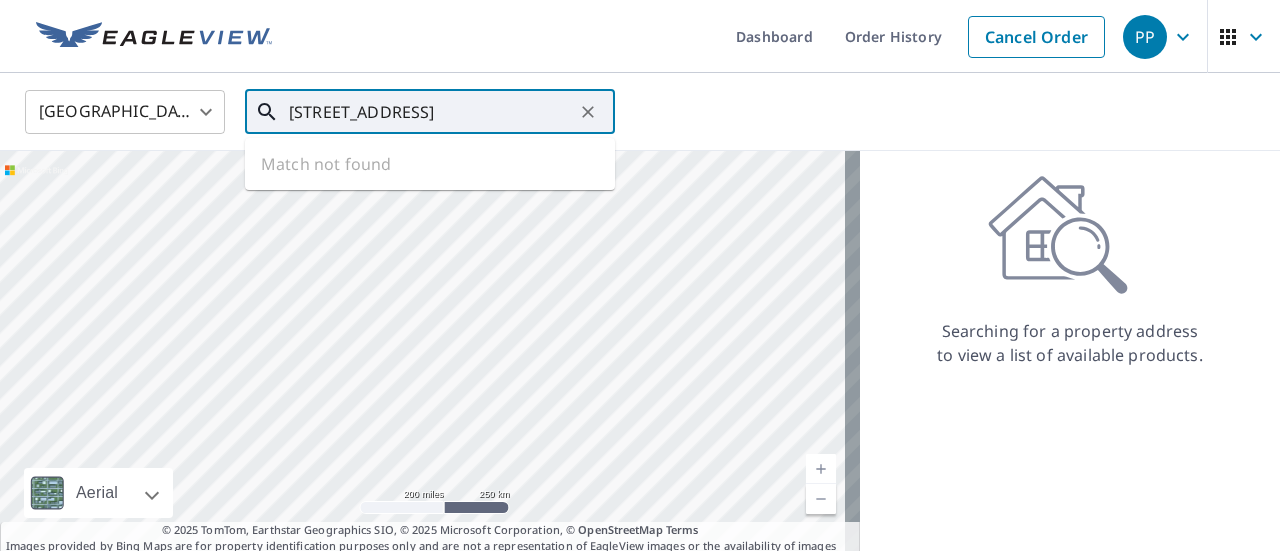 scroll, scrollTop: 0, scrollLeft: 144, axis: horizontal 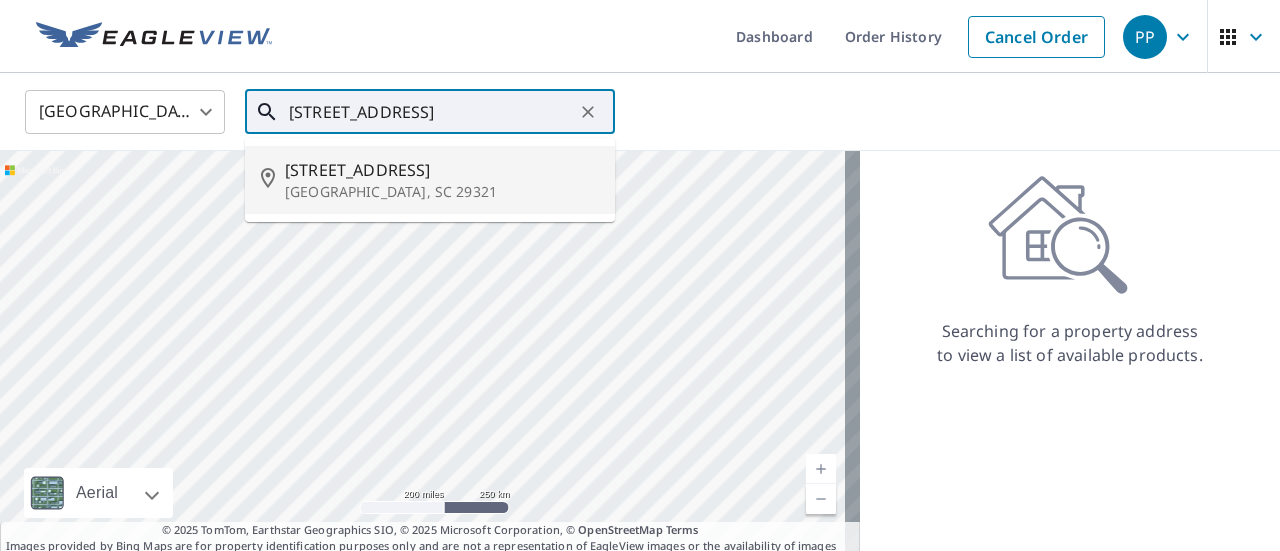 click on "163 Dutchman Creek Rd" at bounding box center [442, 170] 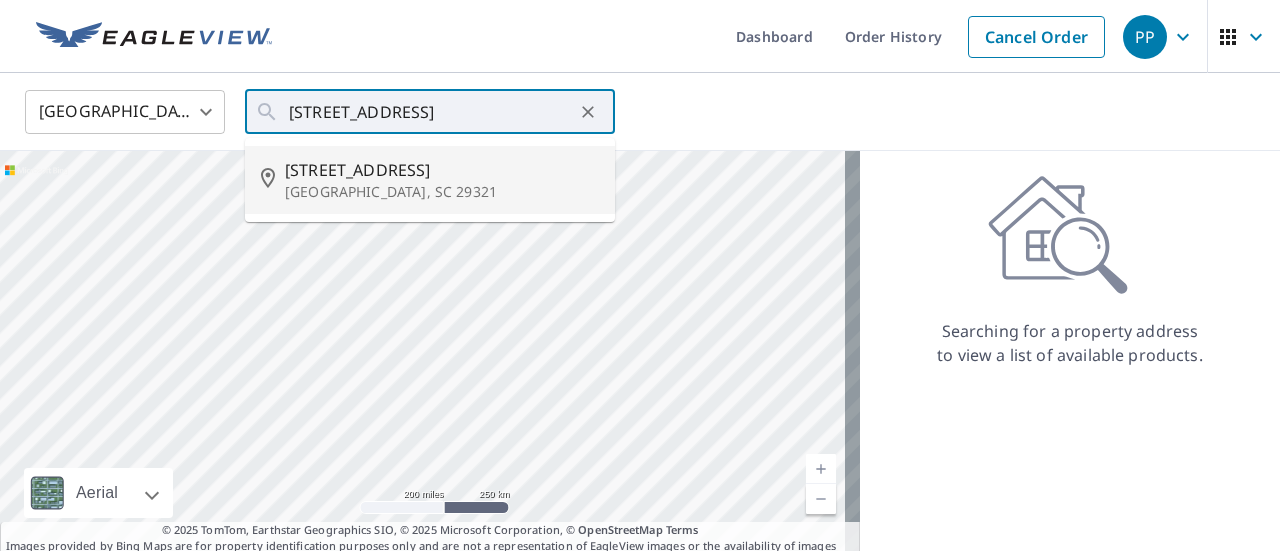 type on "163 Dutchman Creek Rd Buffalo, SC 29321" 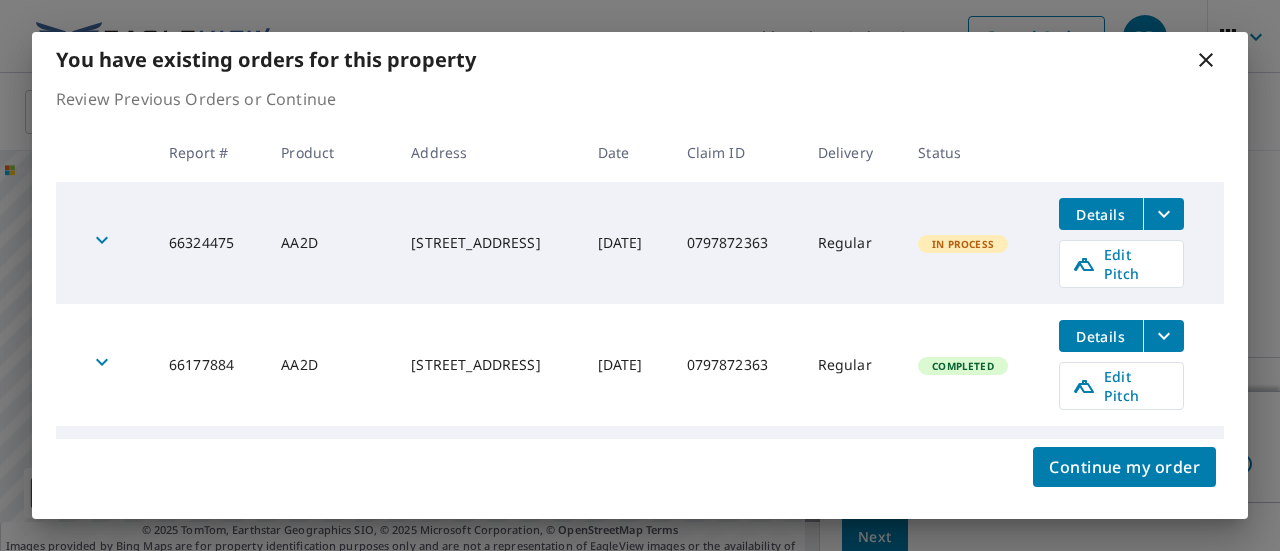 click on "Continue my order" at bounding box center [640, 479] 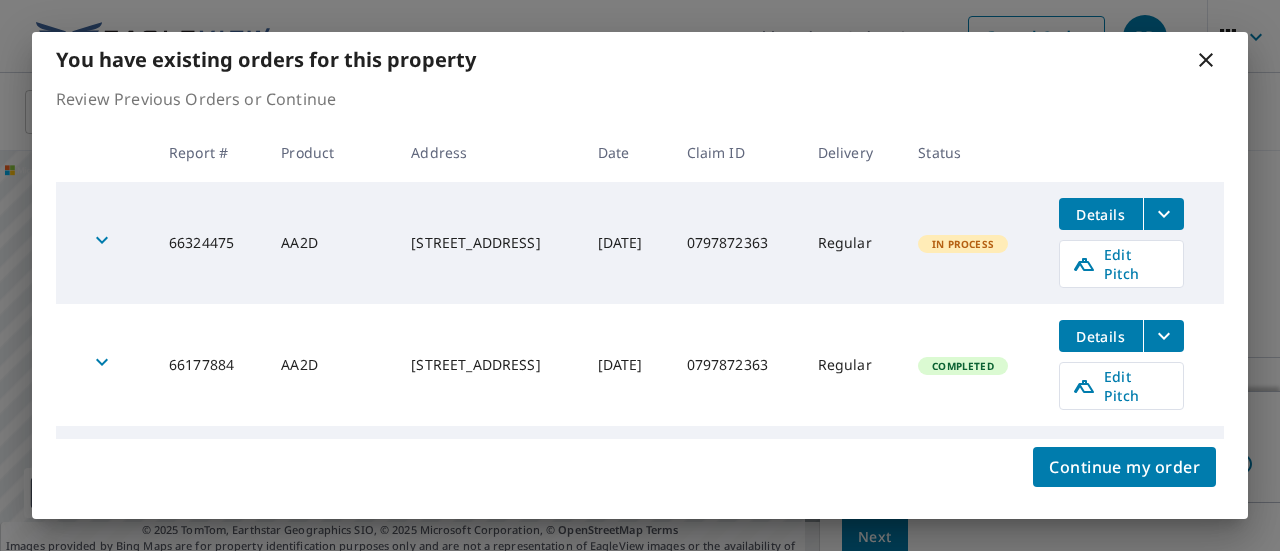 click on "66324475" at bounding box center [209, 243] 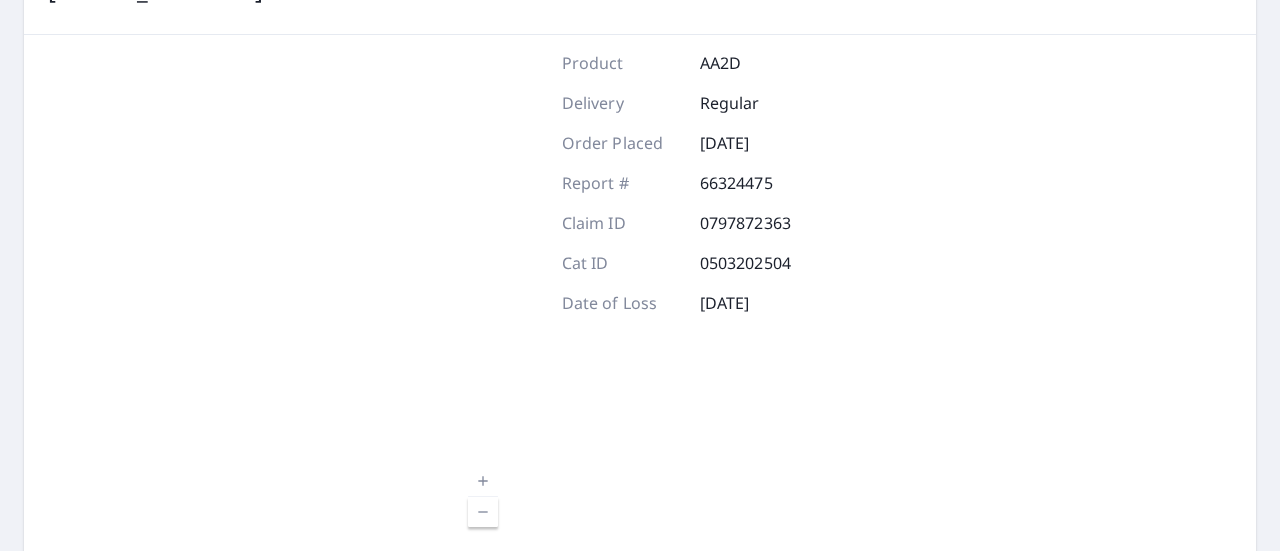 scroll, scrollTop: 381, scrollLeft: 0, axis: vertical 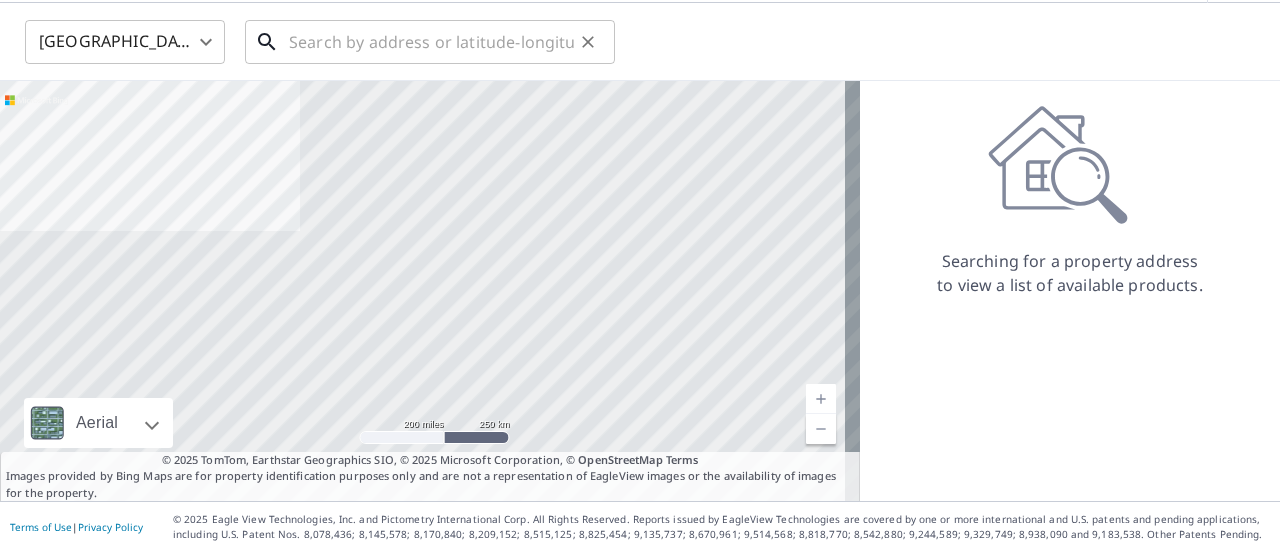 click at bounding box center [431, 42] 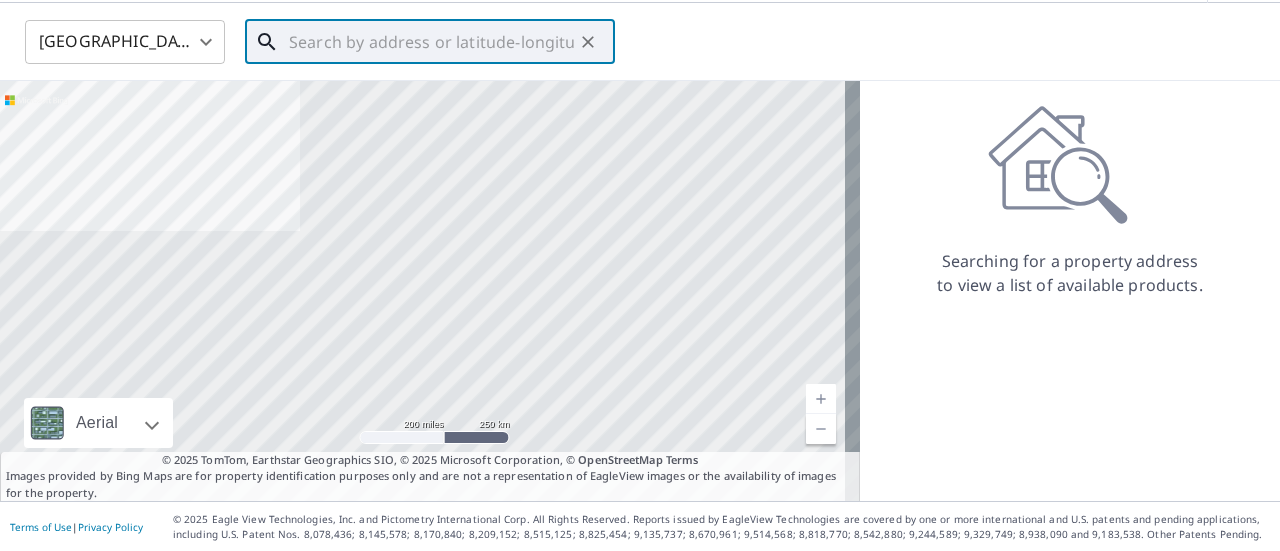 paste on "163 DUTCHMAN CREEK ROAD, BUFFALO, SC, 29321-2811" 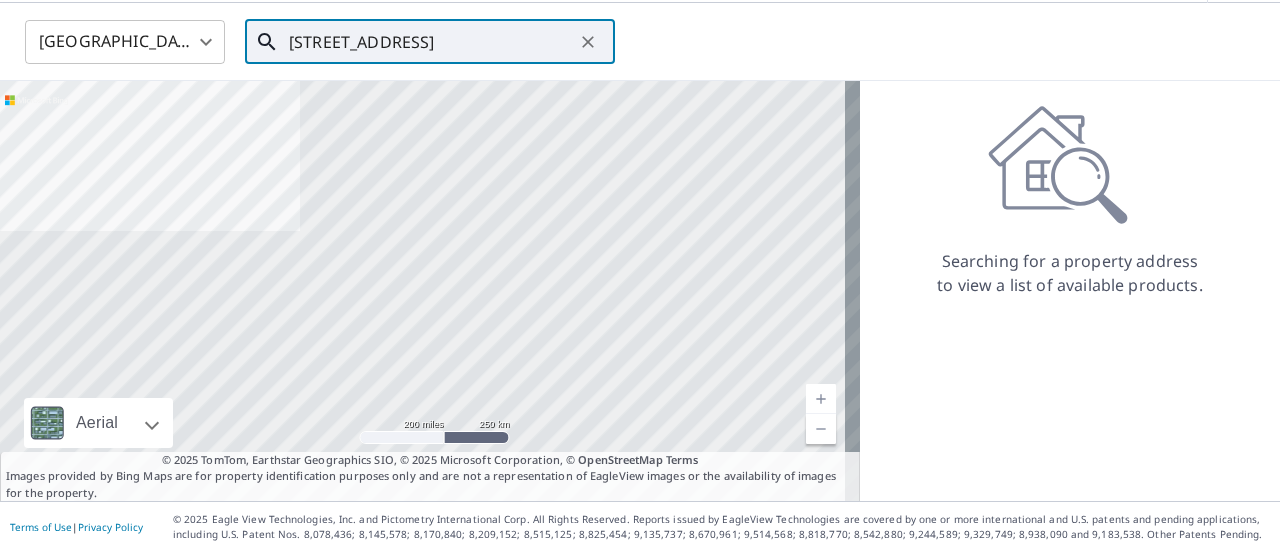 scroll, scrollTop: 0, scrollLeft: 144, axis: horizontal 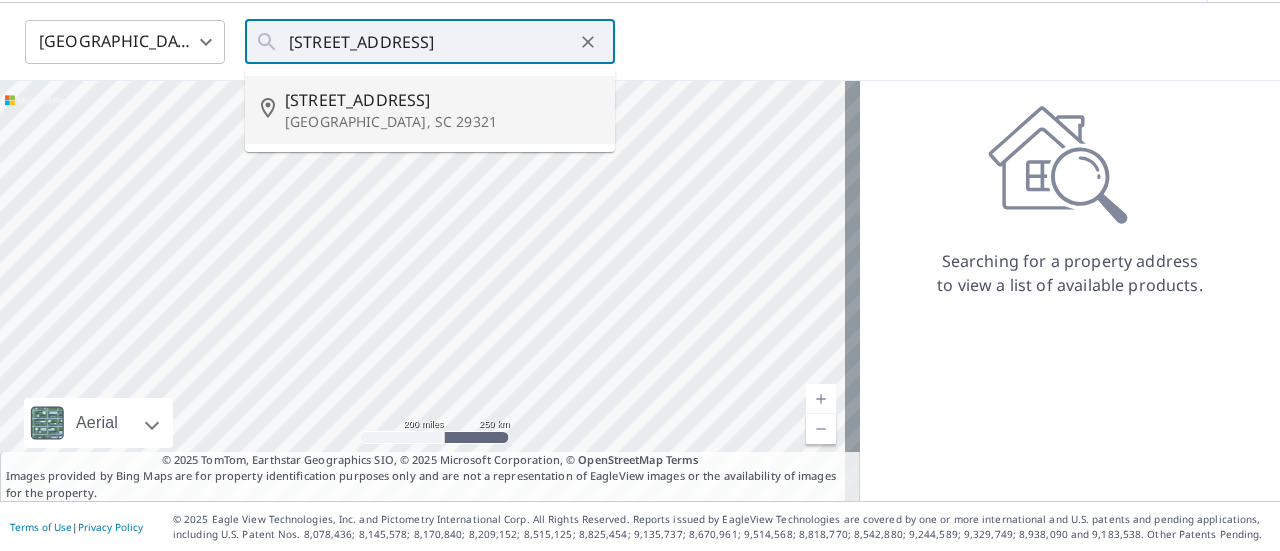 type on "163 Dutchman Creek Rd Buffalo, SC 29321" 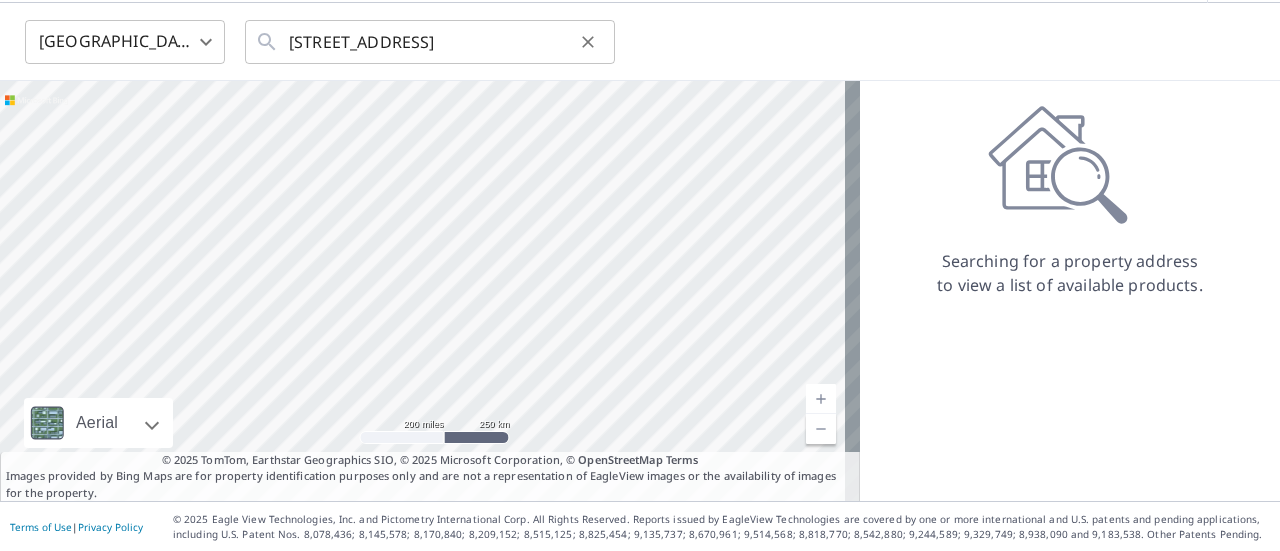 scroll, scrollTop: 0, scrollLeft: 0, axis: both 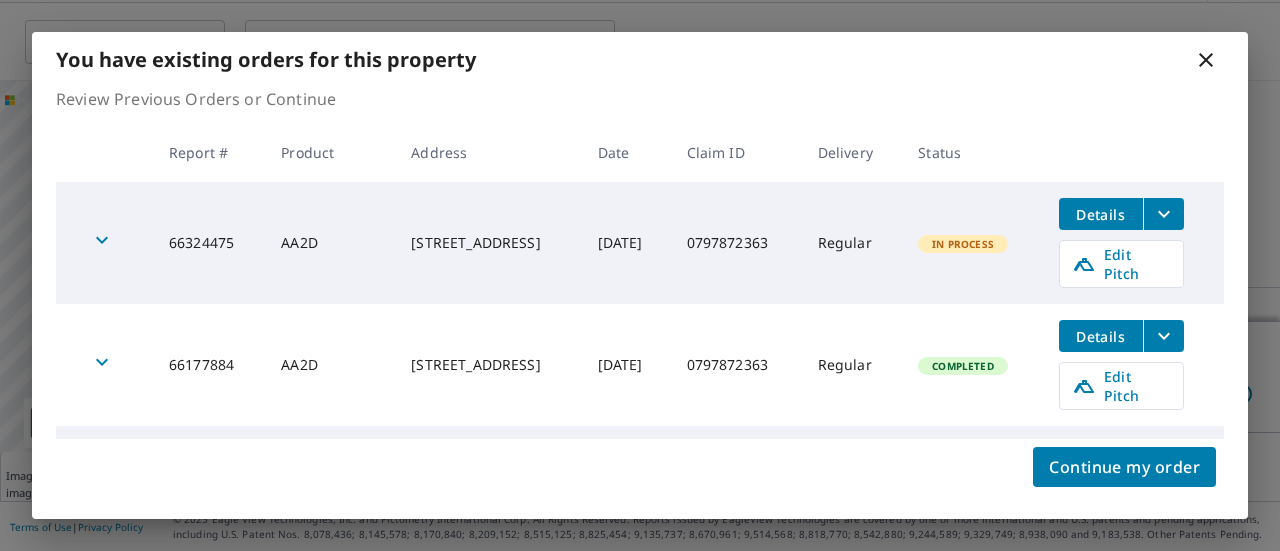click 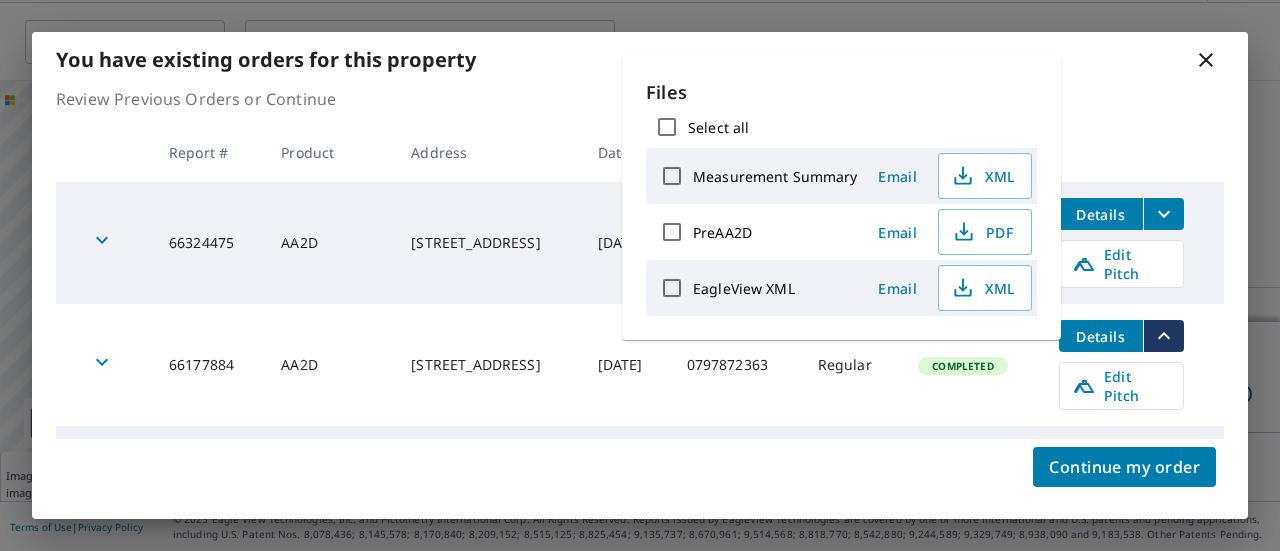 type 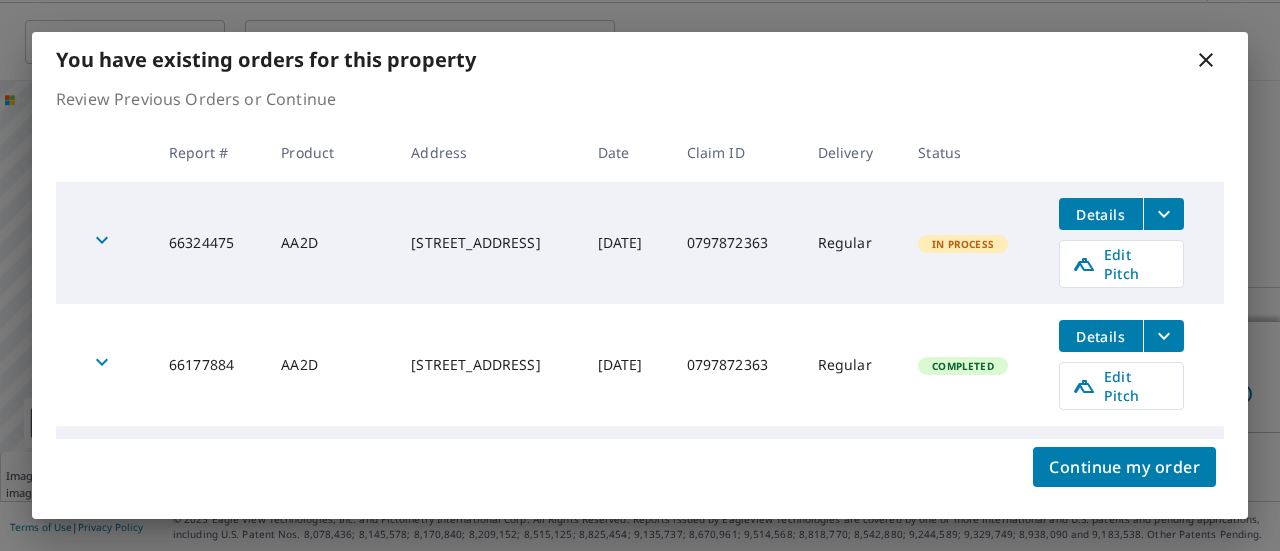 click 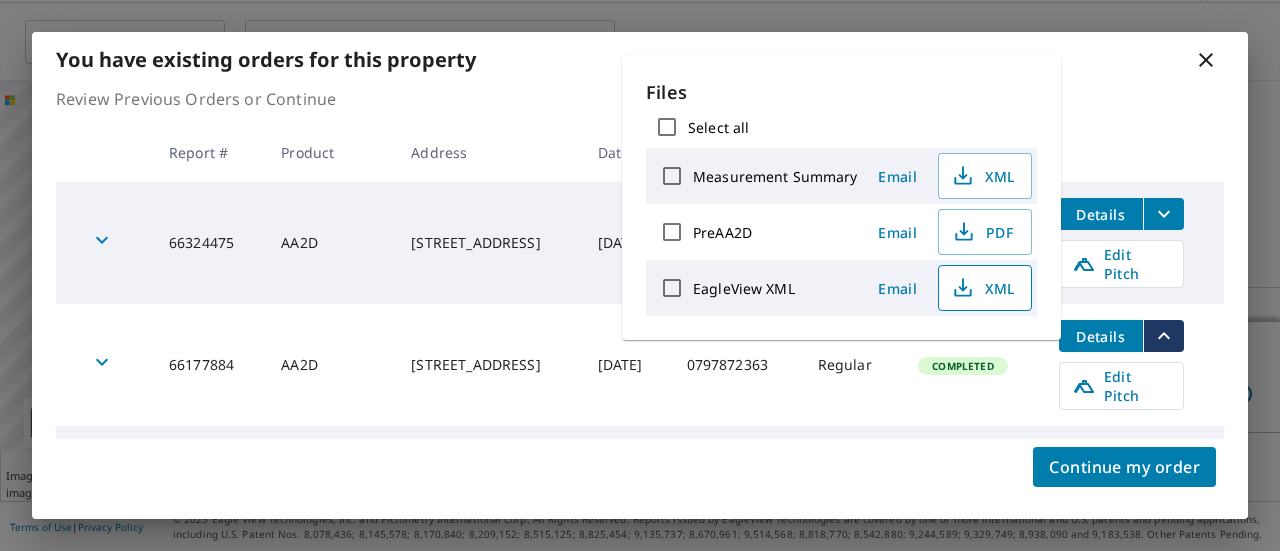 click on "XML" at bounding box center [983, 288] 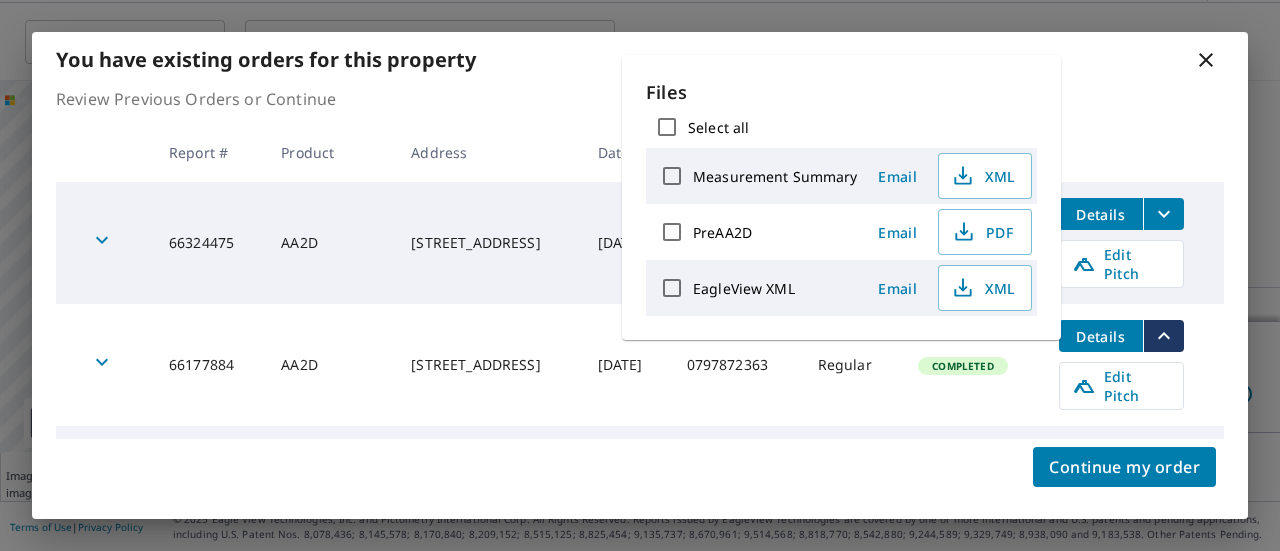 click on "EagleView XML" at bounding box center [744, 288] 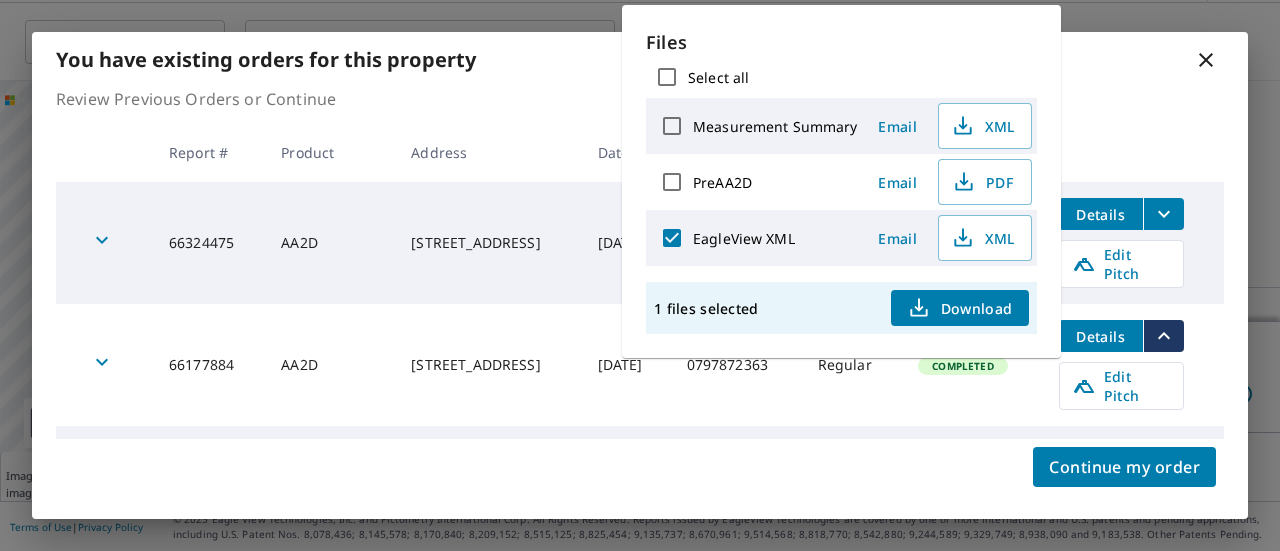click on "Download" at bounding box center (960, 308) 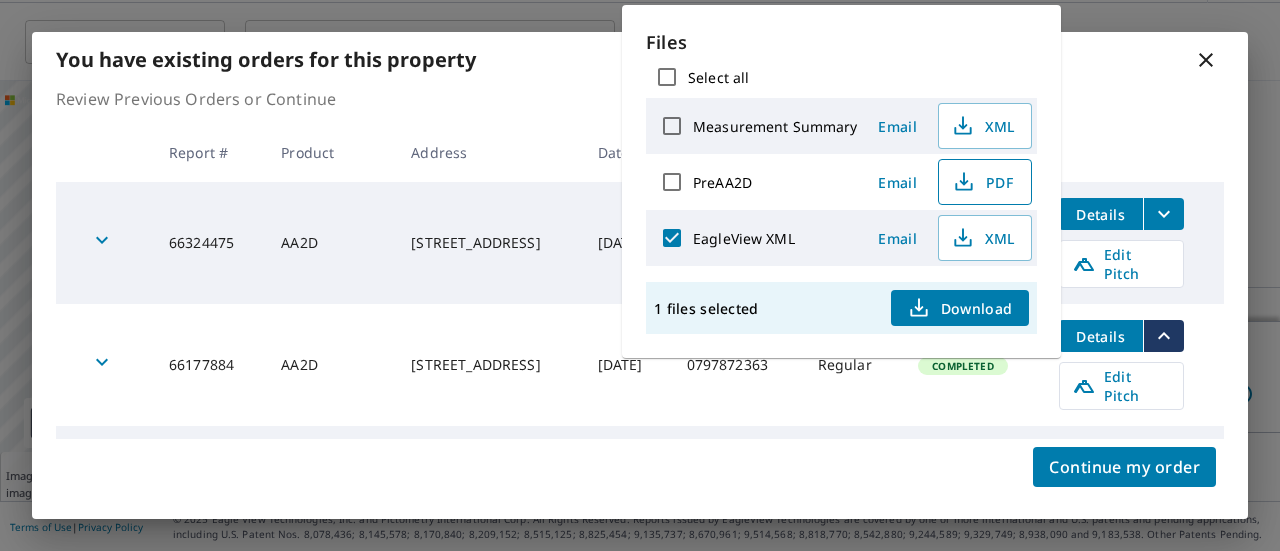 click on "PDF" at bounding box center (983, 182) 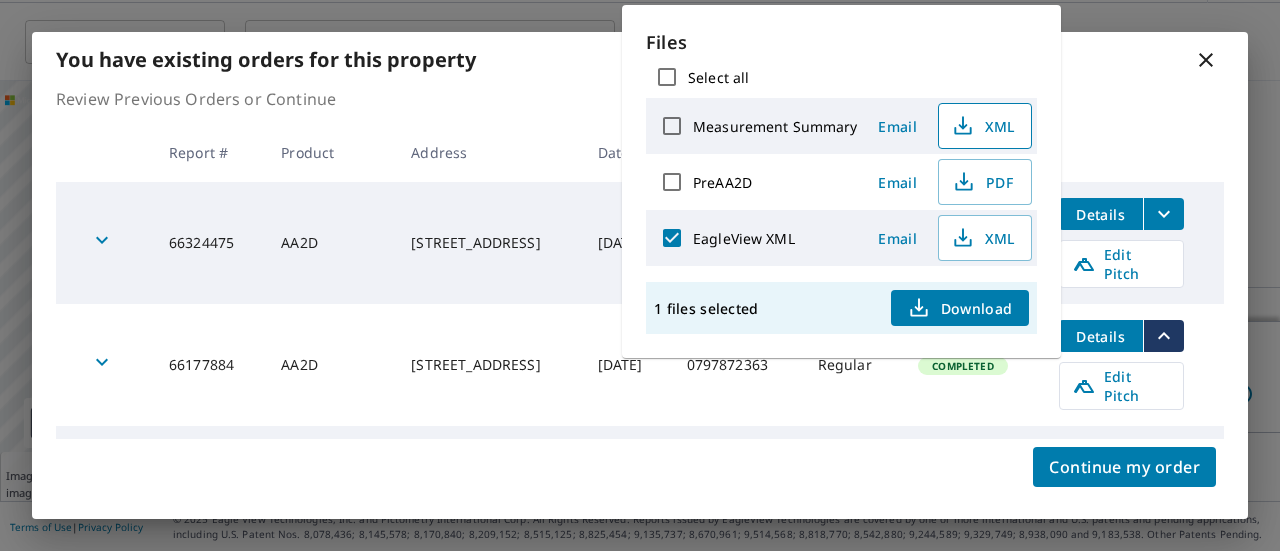 click on "XML" at bounding box center [983, 126] 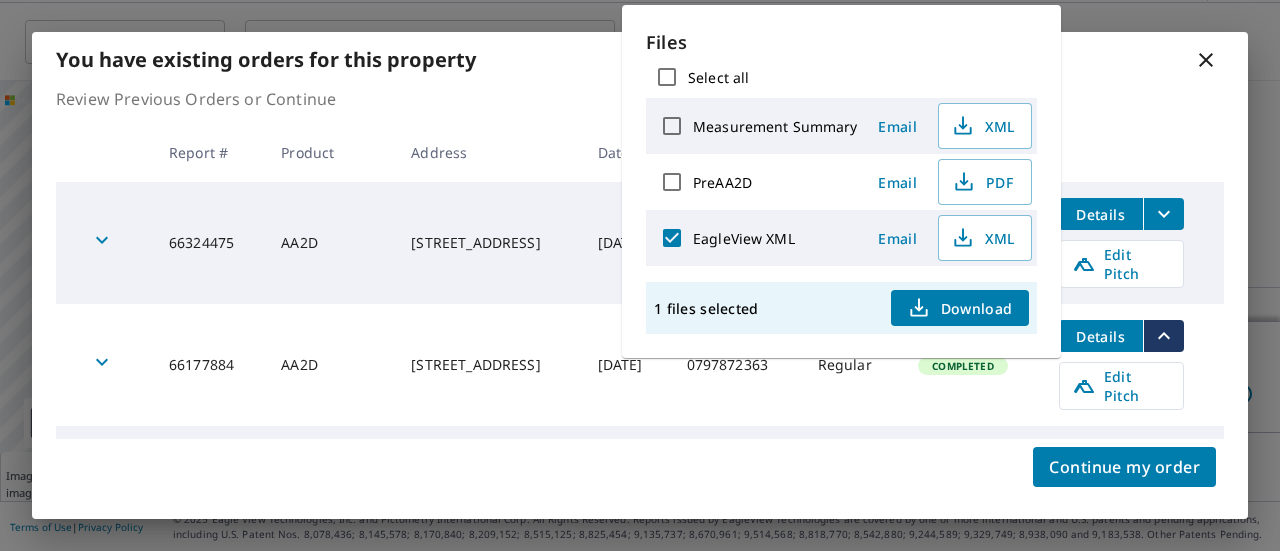click on "Download" at bounding box center (960, 308) 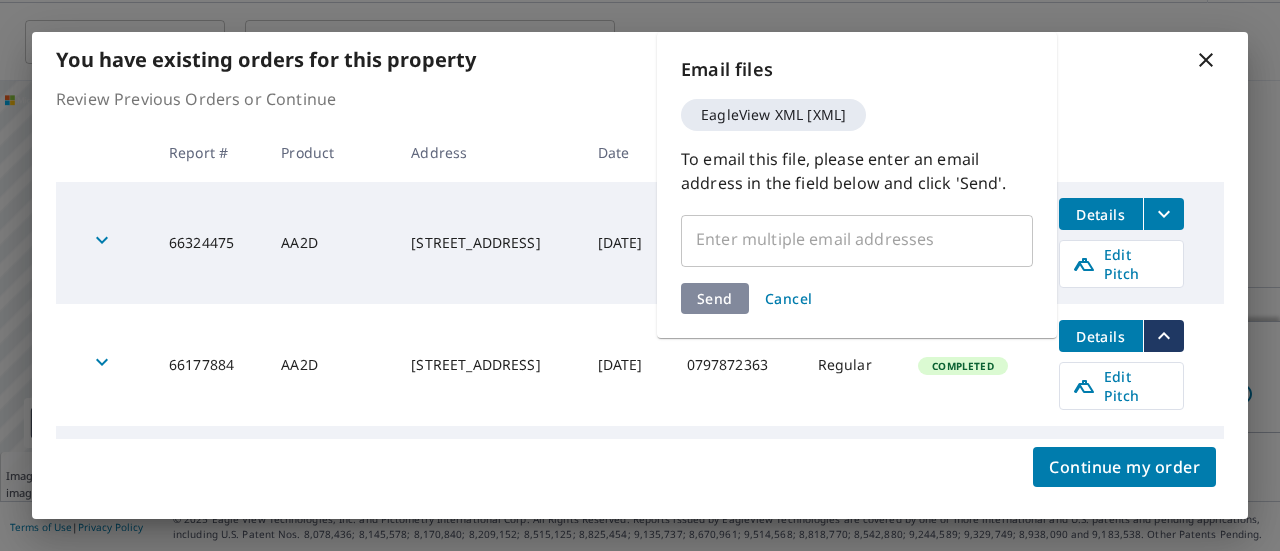 click at bounding box center (842, 239) 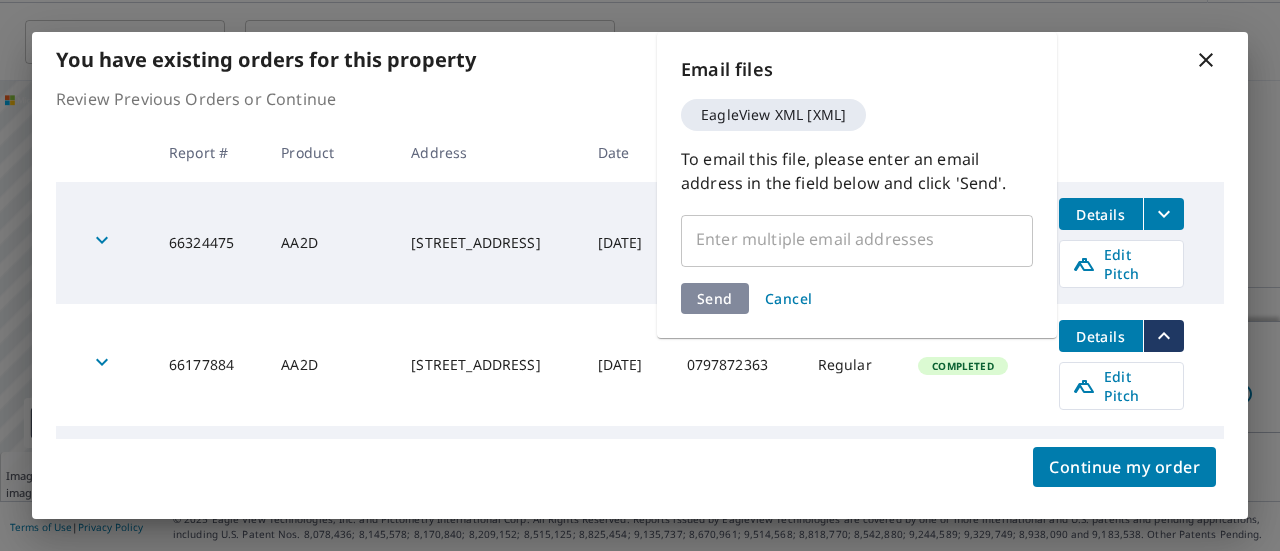 click at bounding box center [842, 239] 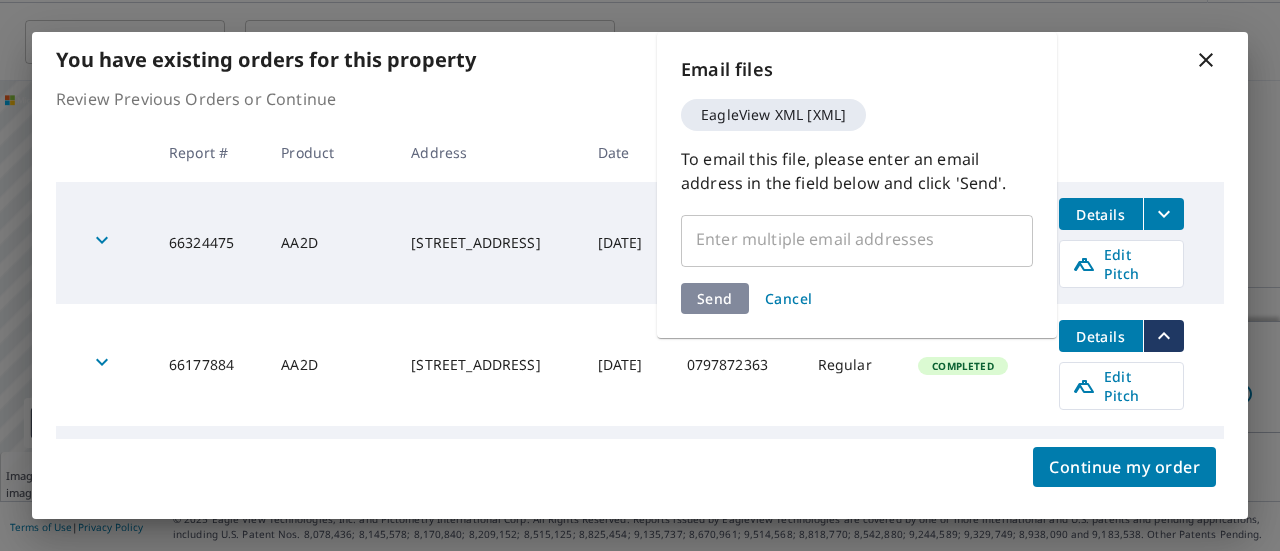 click at bounding box center [842, 239] 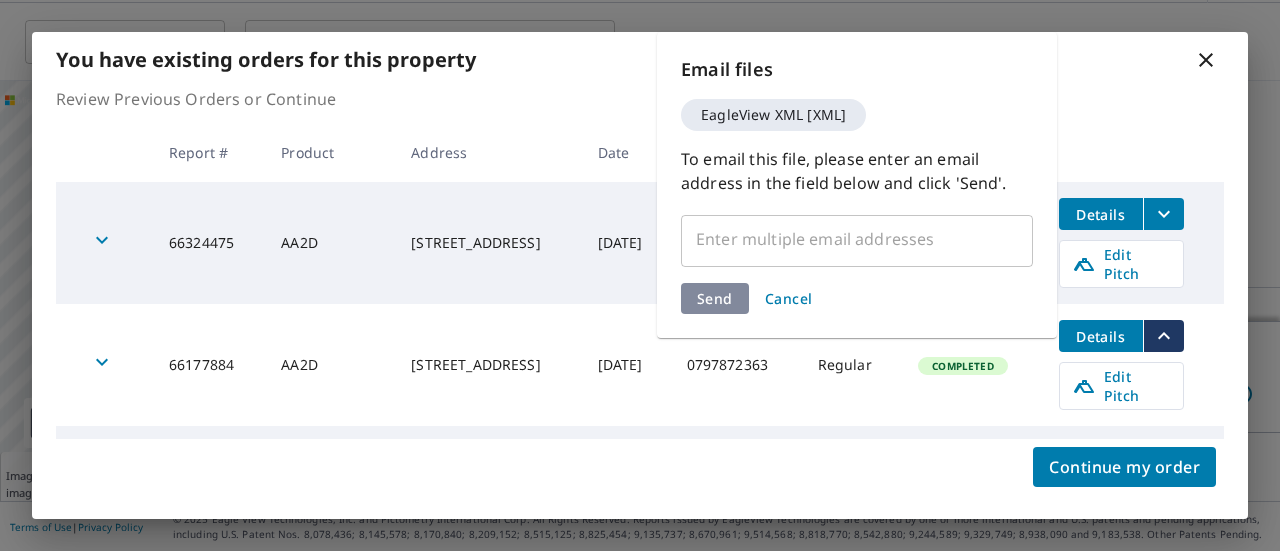 click at bounding box center [842, 239] 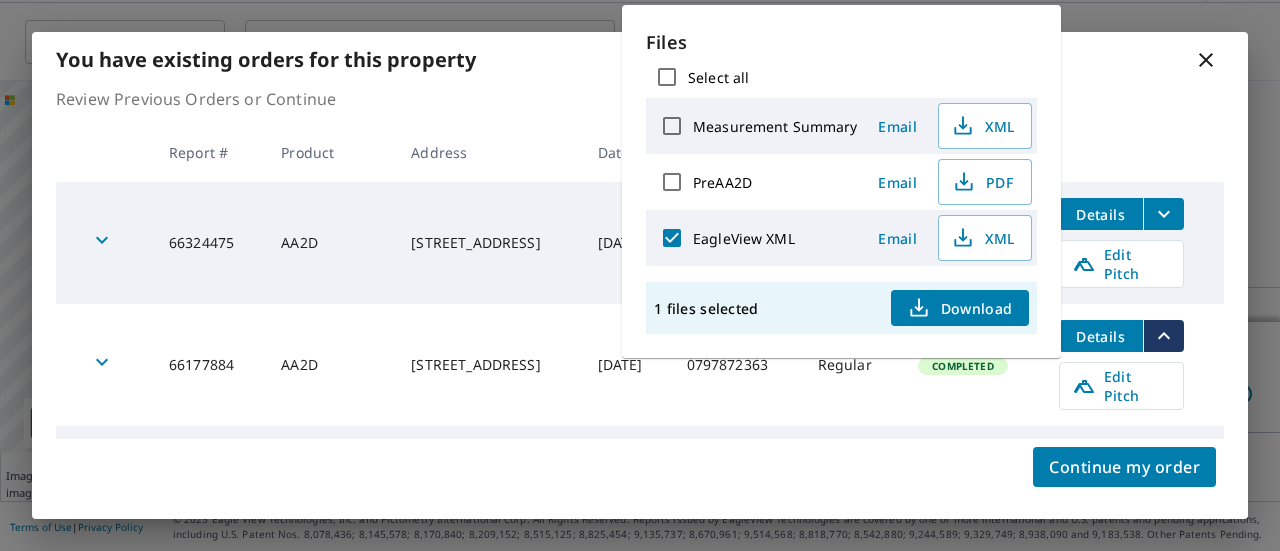 click on "Review Previous Orders or Continue" at bounding box center [640, 99] 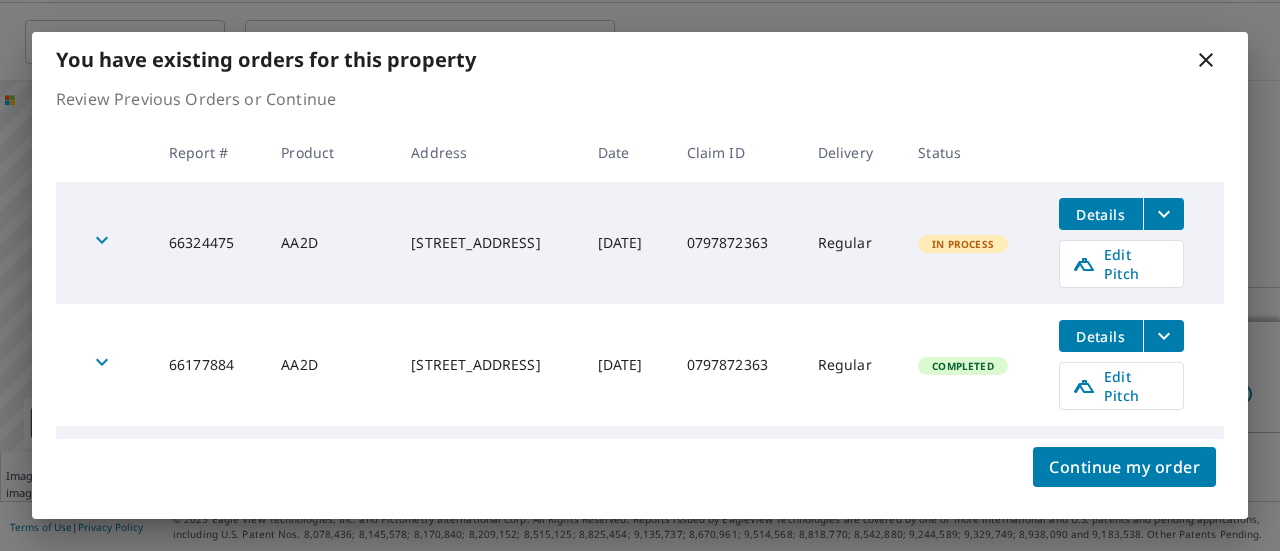 scroll, scrollTop: 100, scrollLeft: 0, axis: vertical 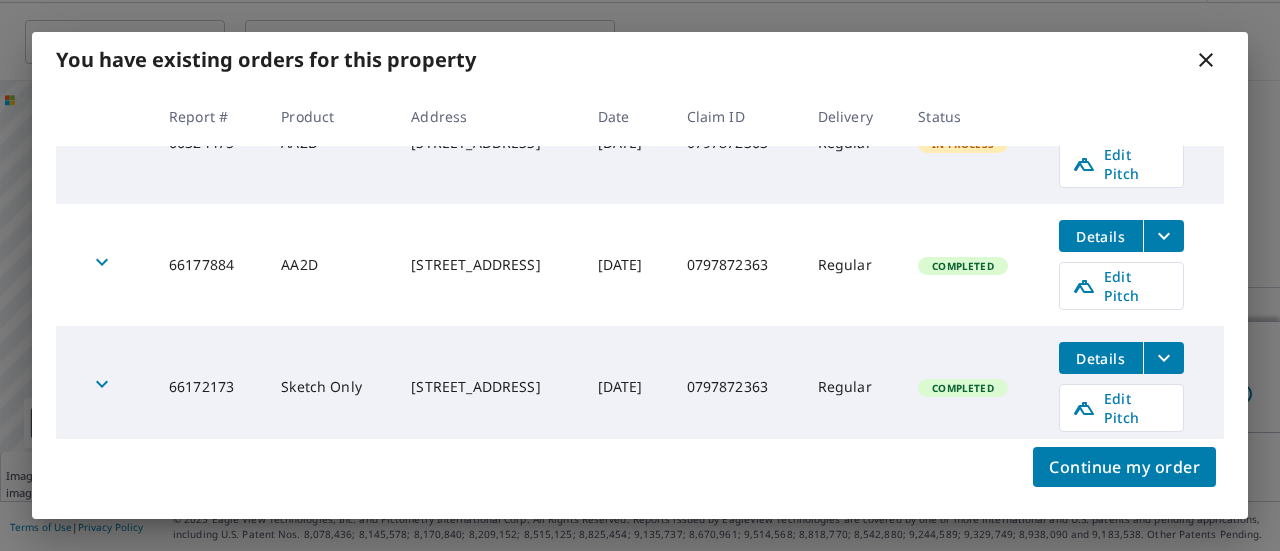 click on "163 DUTCHMAN CREEK ROAD
BUFFALO, SC 29321-2811" at bounding box center [488, 387] 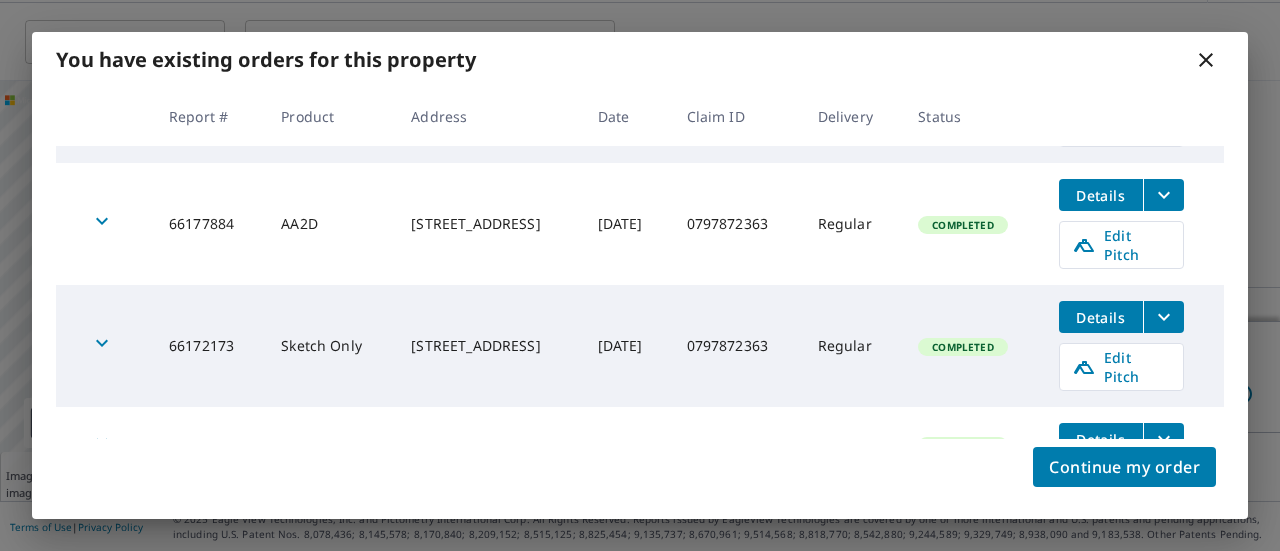 click on "163 DUTCHMAN CREEK ROAD
BUFFALO, SC 29321" at bounding box center (488, 445) 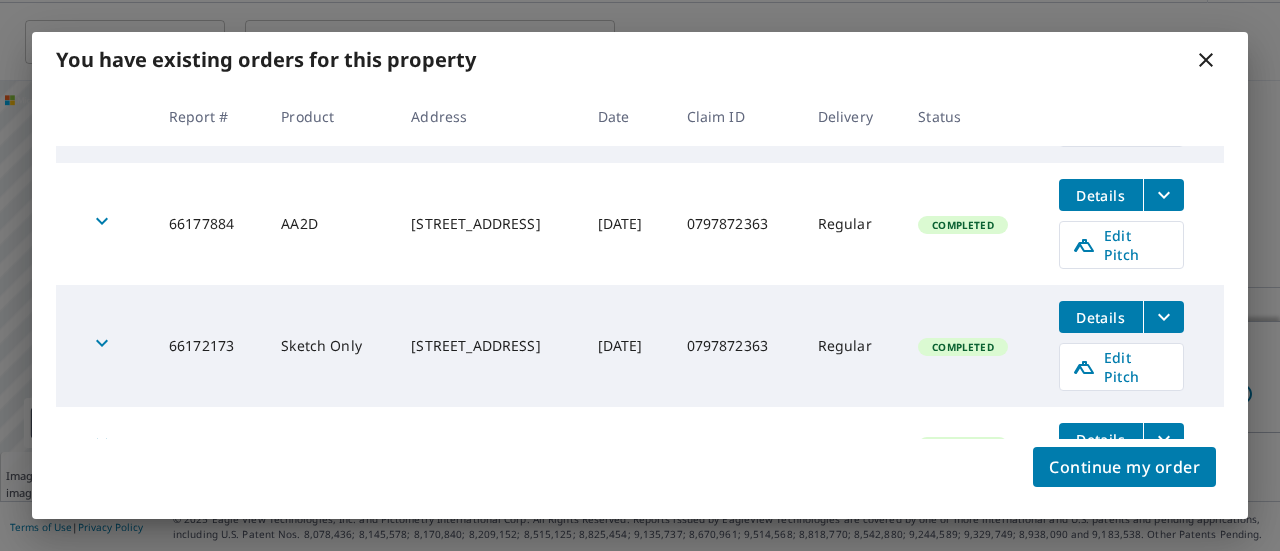 click on "Details" at bounding box center (1101, 439) 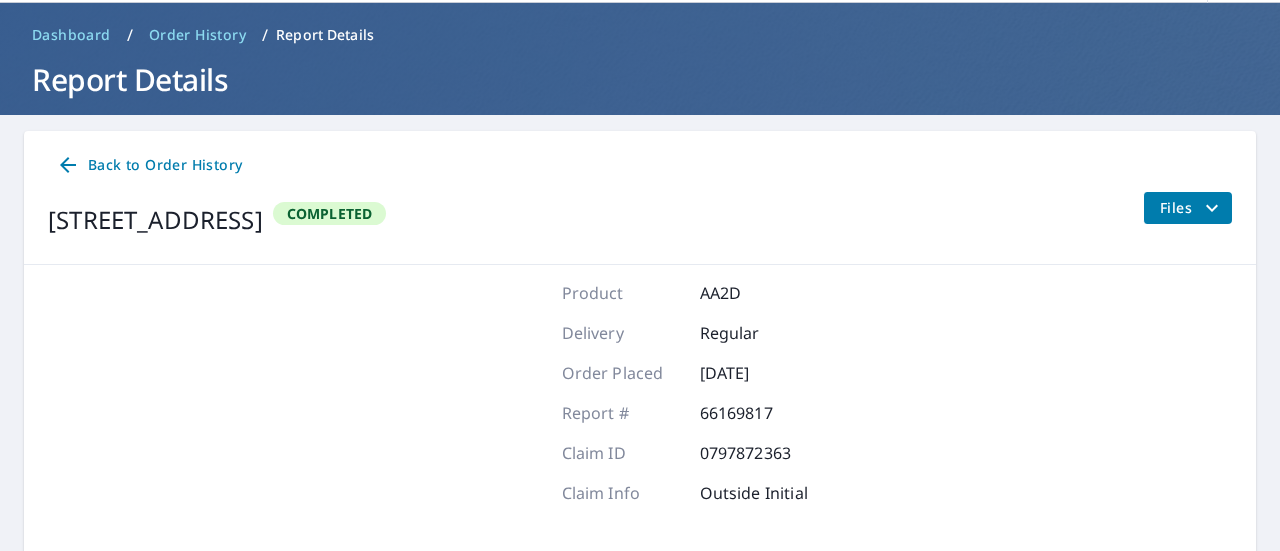 scroll, scrollTop: 381, scrollLeft: 0, axis: vertical 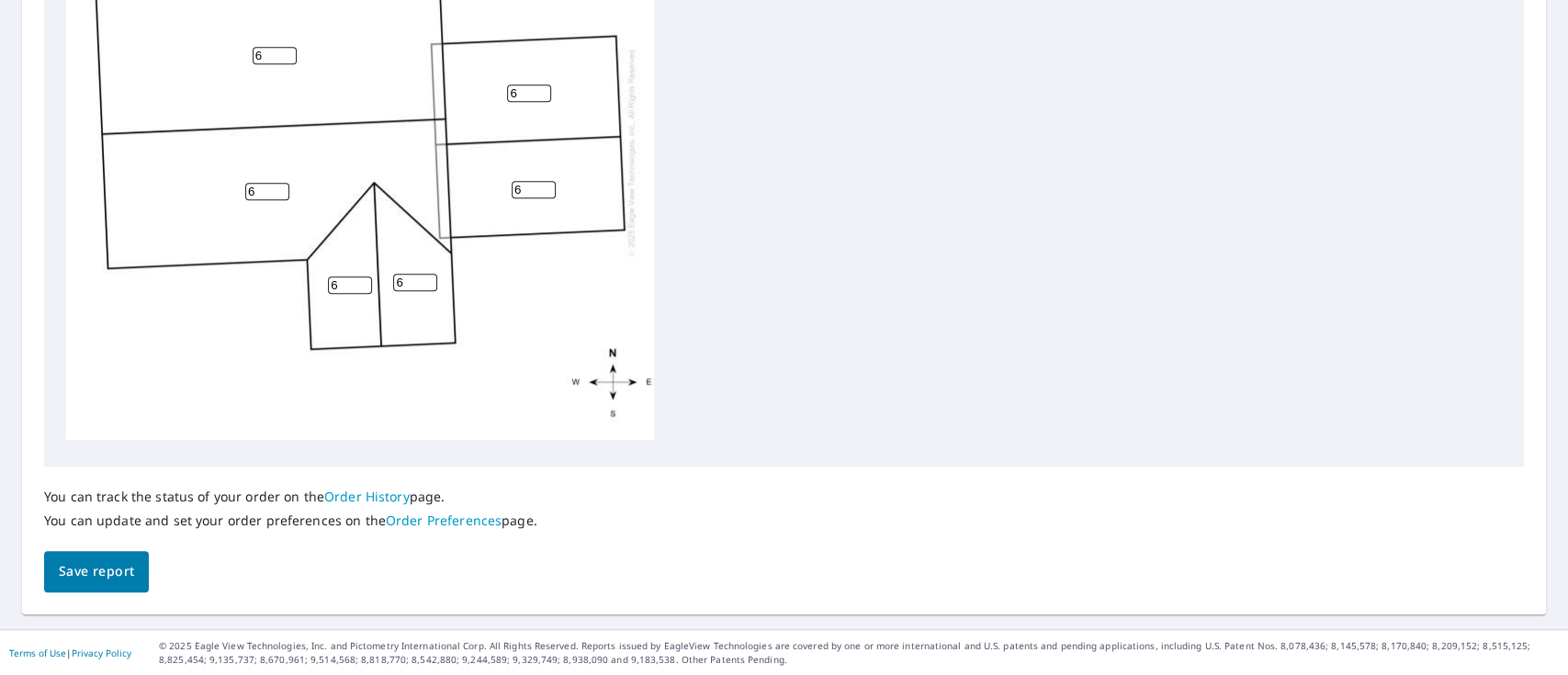 click on "Save report" at bounding box center (96, 571) 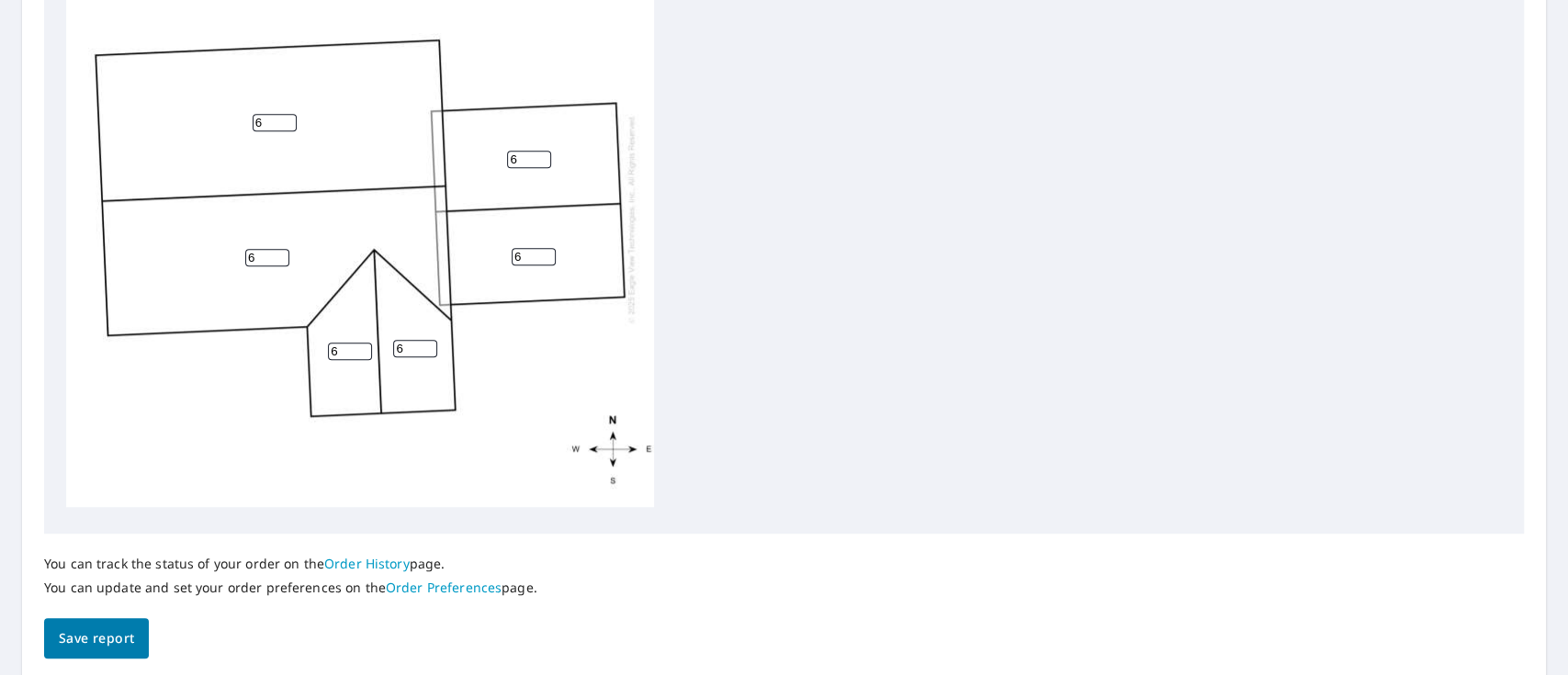 scroll, scrollTop: 0, scrollLeft: 0, axis: both 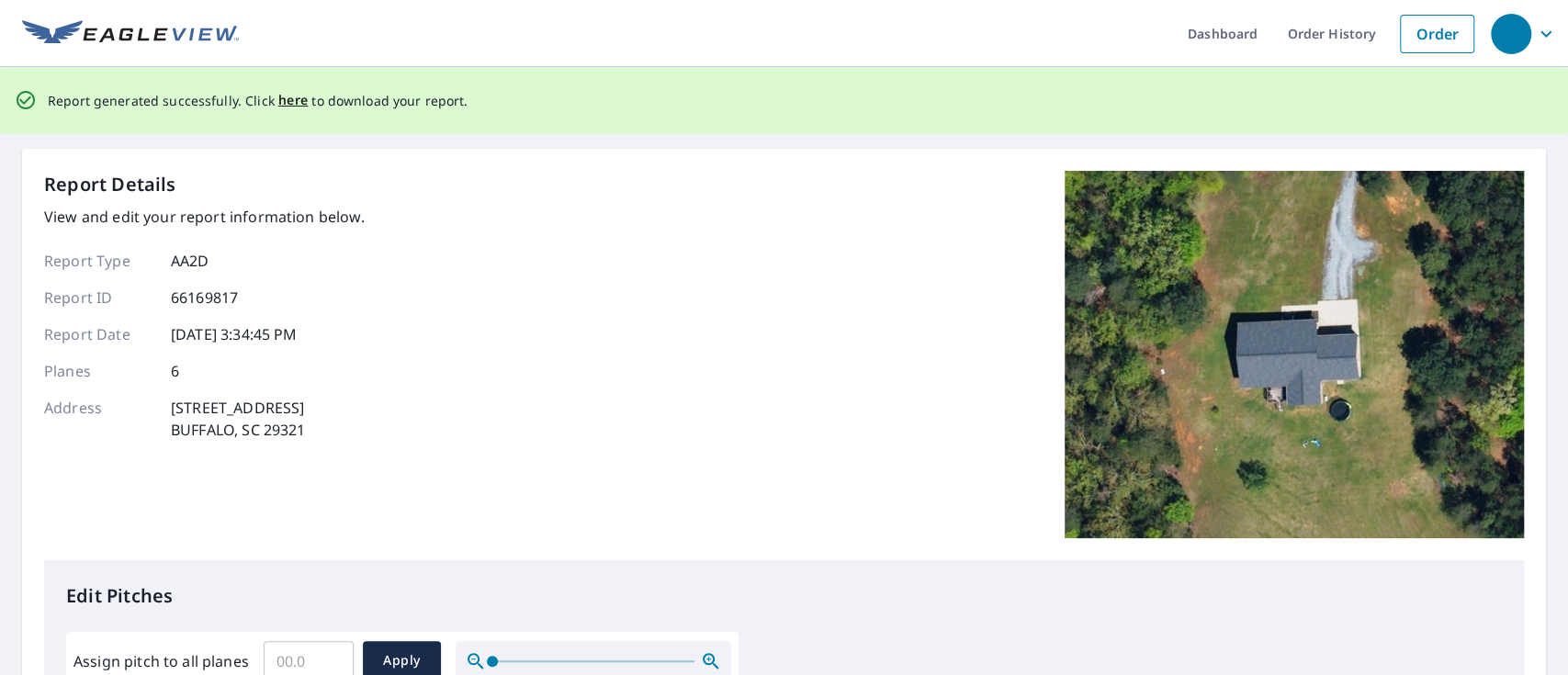 click on "Report Type AA2D Report ID 66169817 Report Date 6/30/2025, 3:34:45 PM Planes 6 Address 163 DUTCHMAN CREEK ROAD BUFFALO, SC 29321" at bounding box center (204, 345) 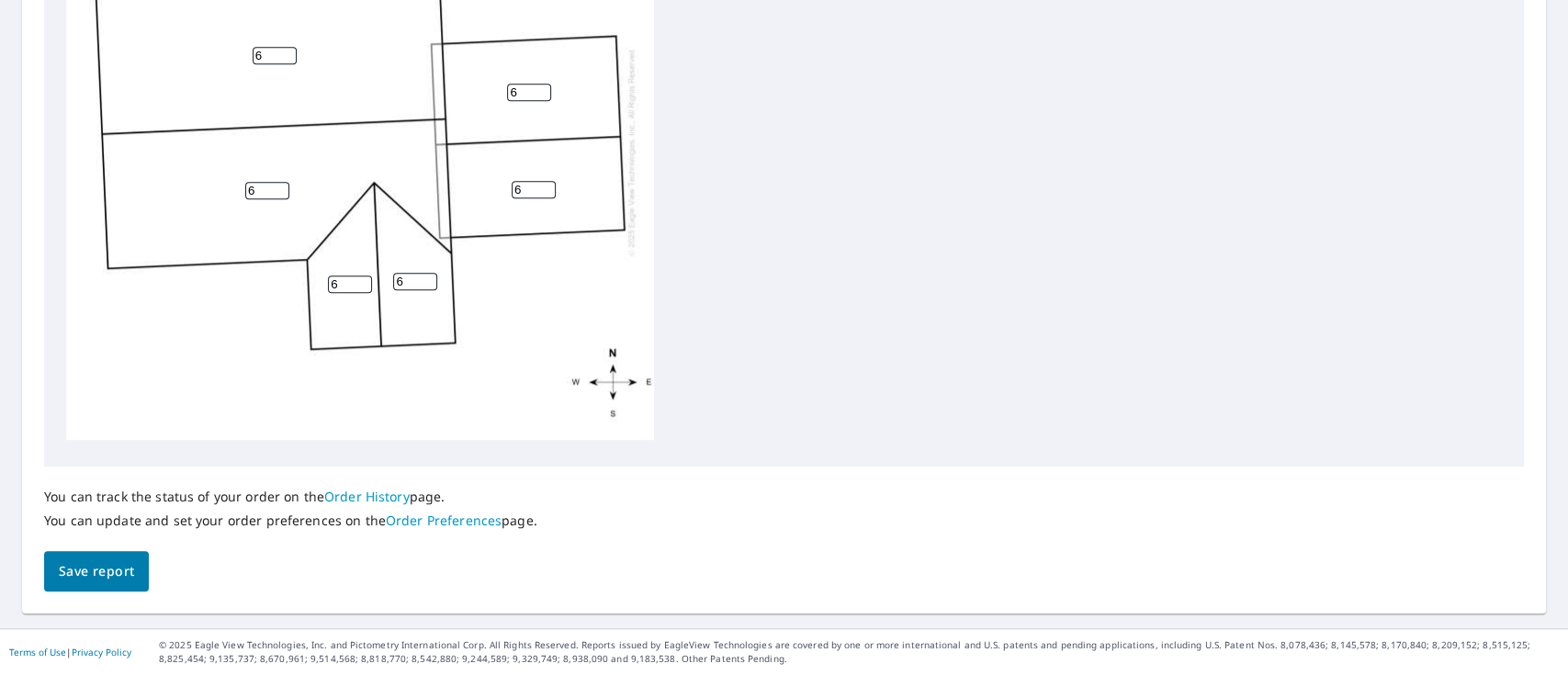 scroll, scrollTop: 354, scrollLeft: 0, axis: vertical 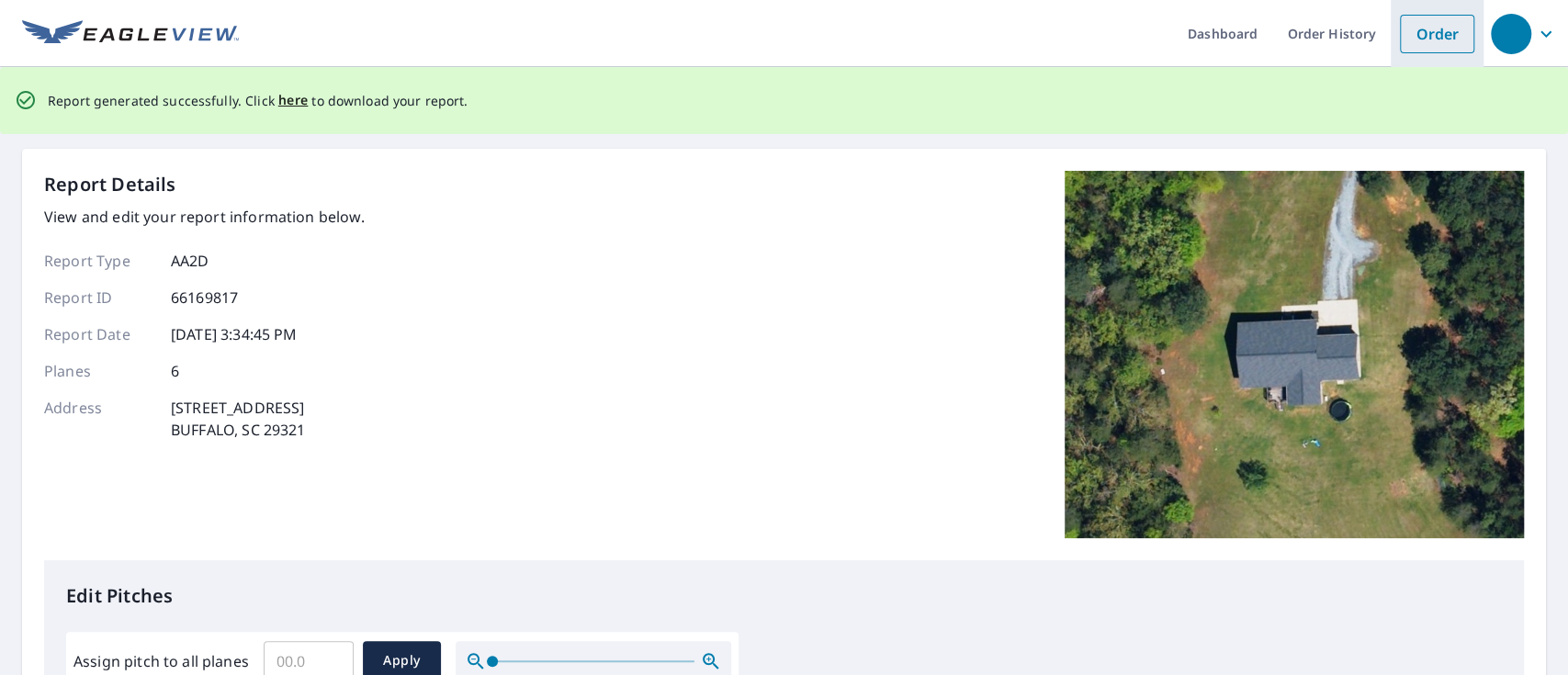 click on "Order" at bounding box center (1437, 34) 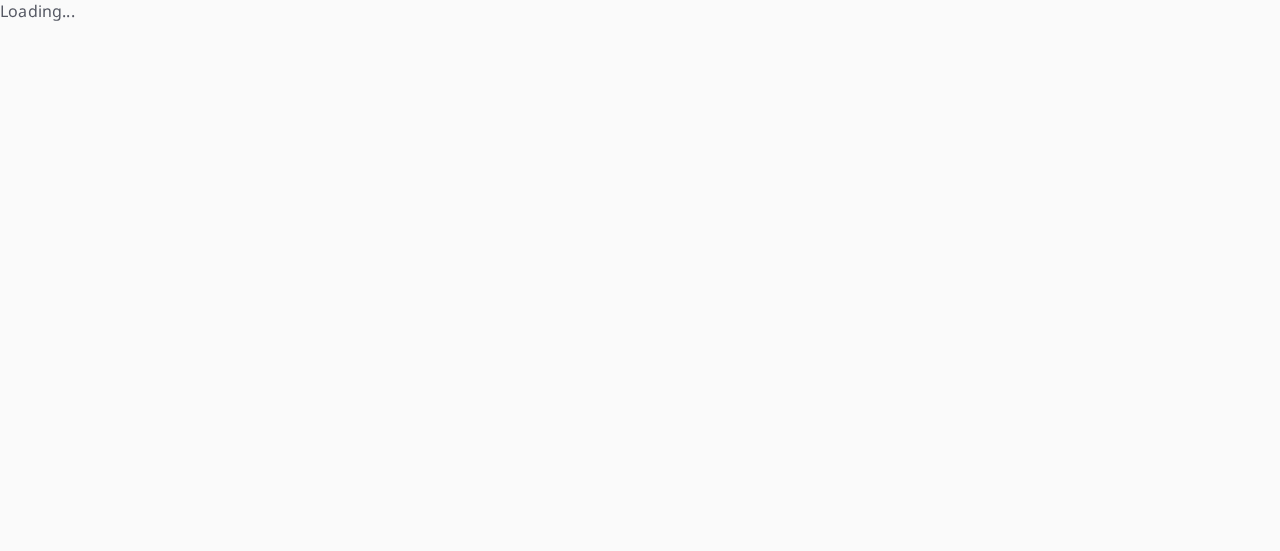 scroll, scrollTop: 0, scrollLeft: 0, axis: both 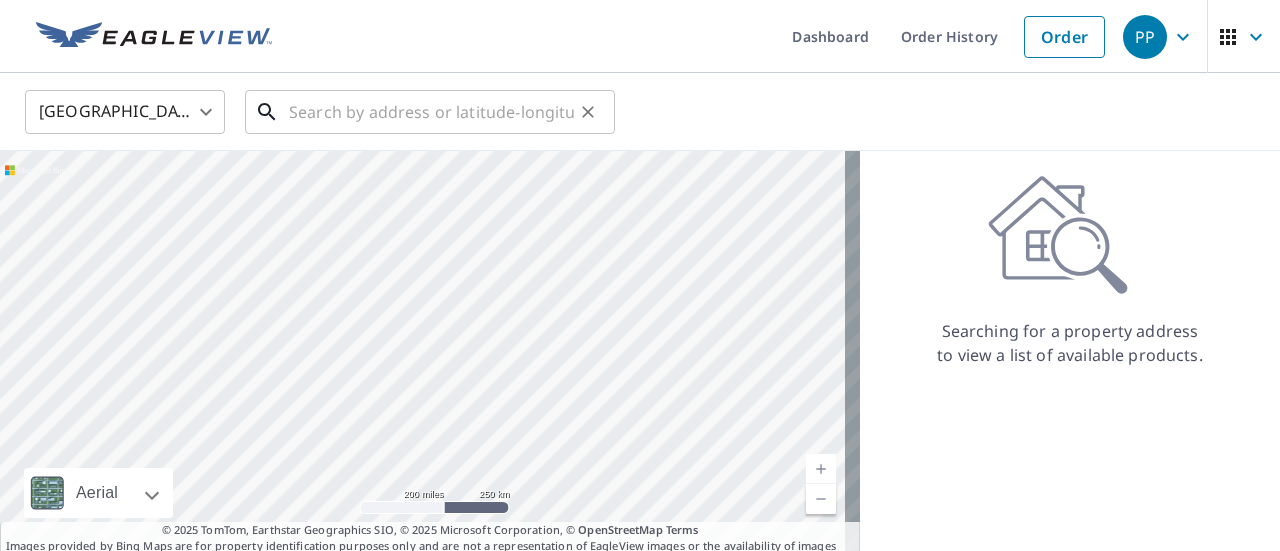 click at bounding box center [431, 112] 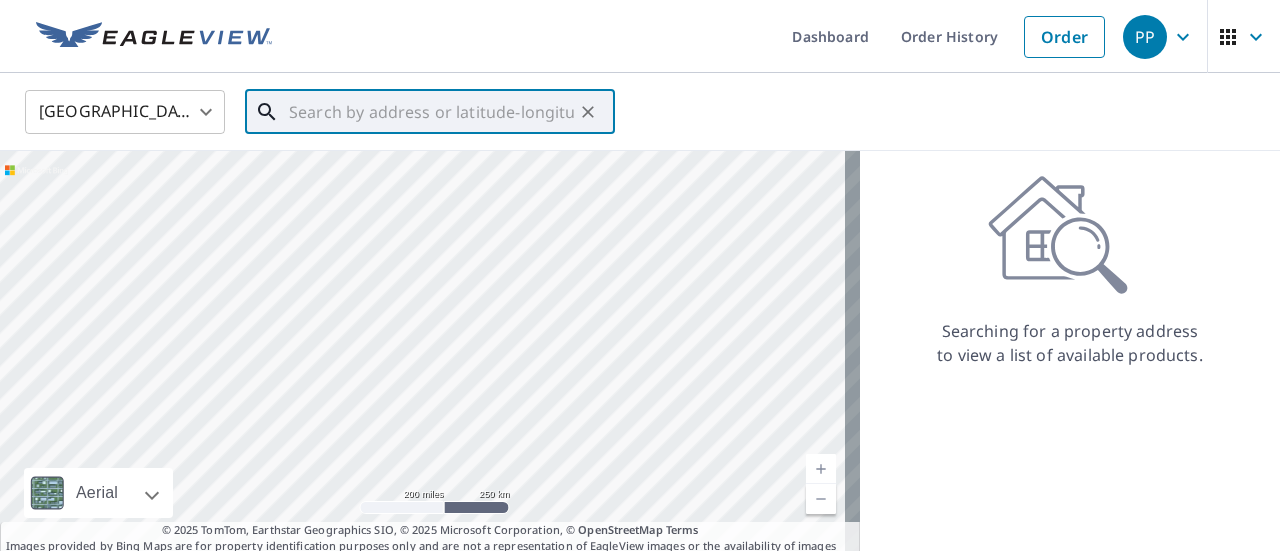 paste on "163 DUTCHMAN CREEK ROAD, BUFFALO, SC, 29321-2811" 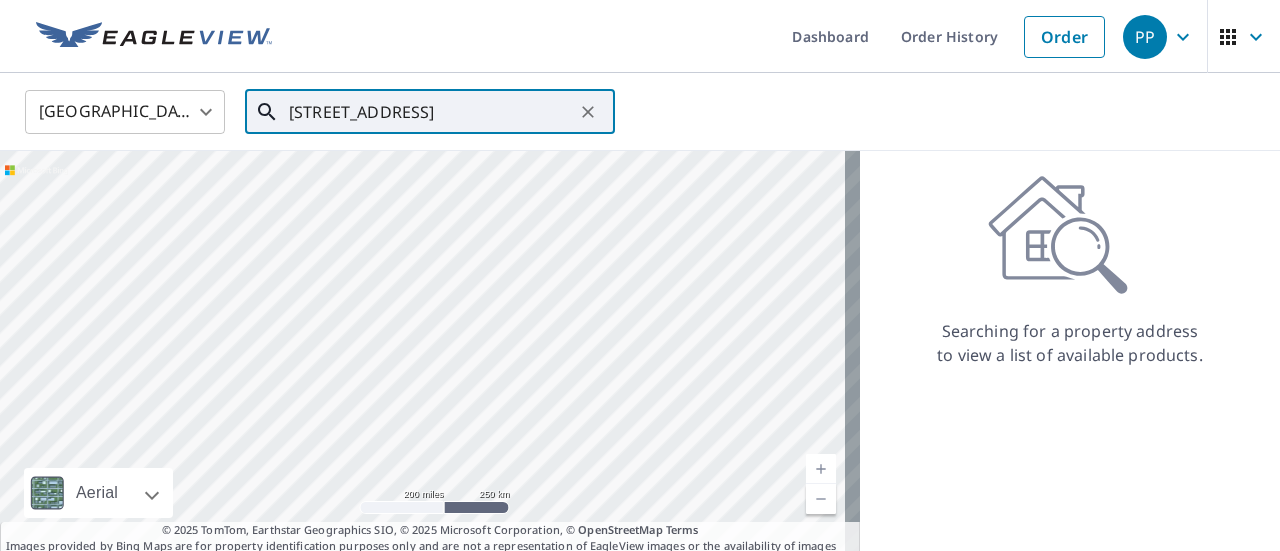 scroll, scrollTop: 0, scrollLeft: 144, axis: horizontal 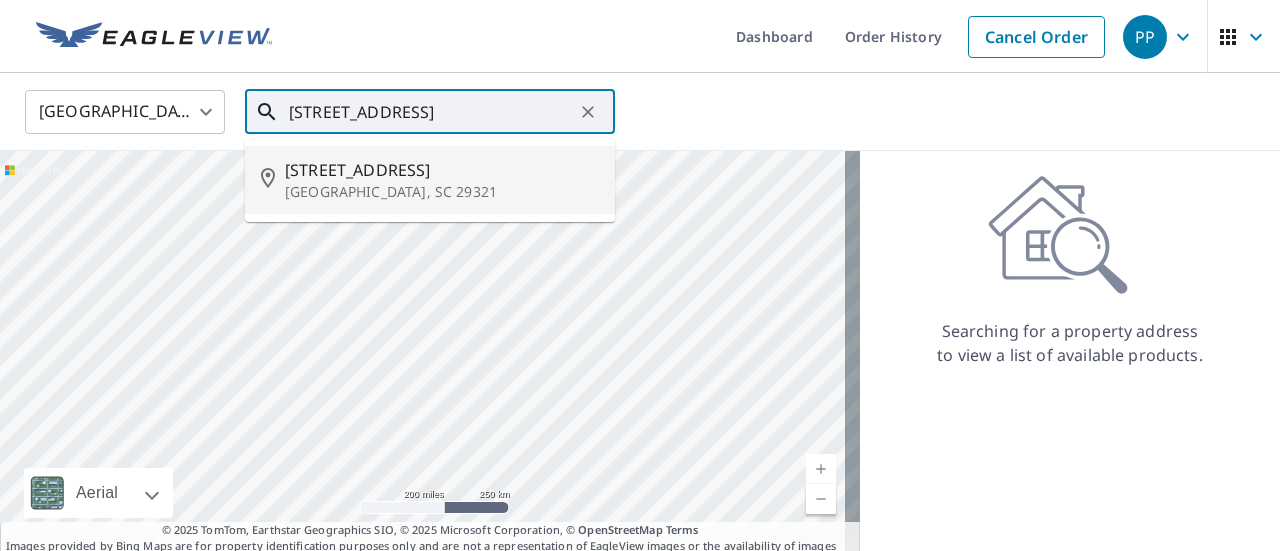 click on "163 Dutchman Creek Rd" at bounding box center (442, 170) 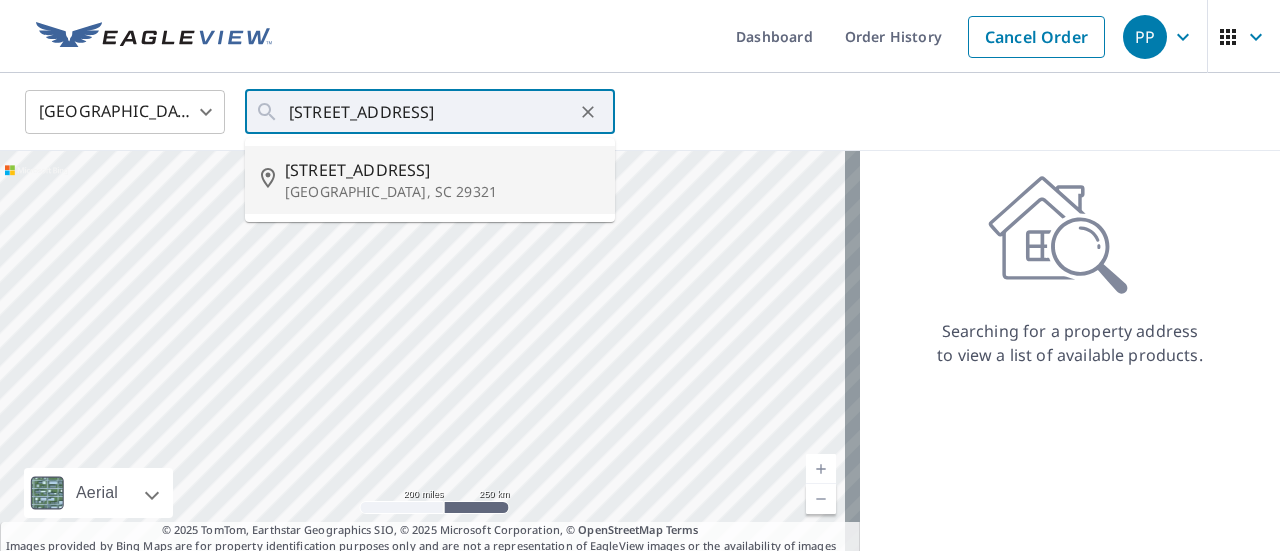 type on "163 Dutchman Creek Rd Buffalo, SC 29321" 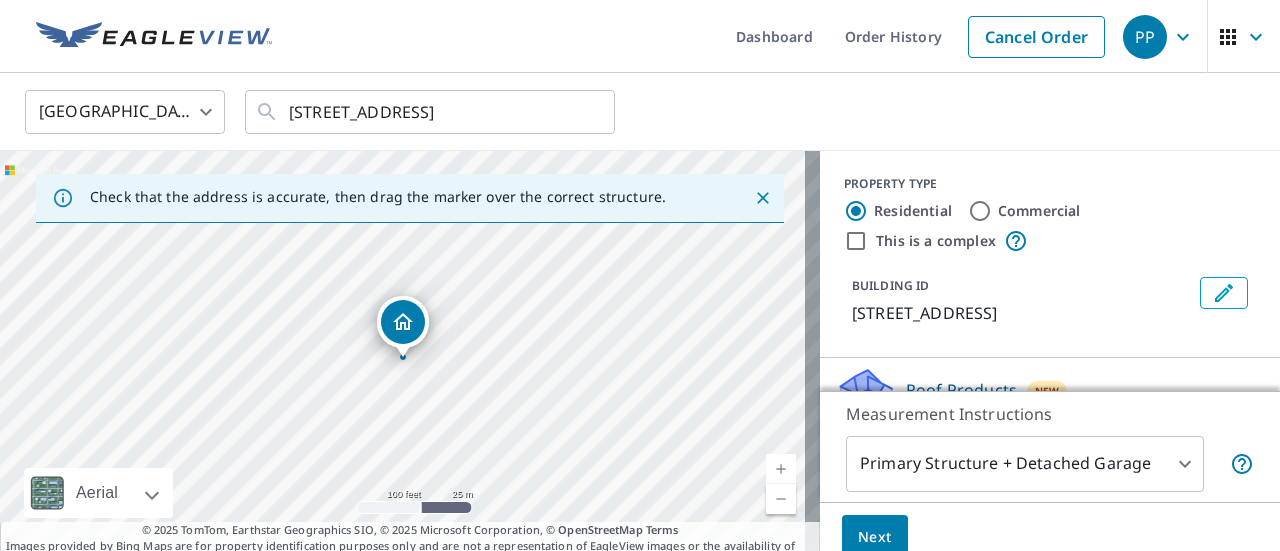 click 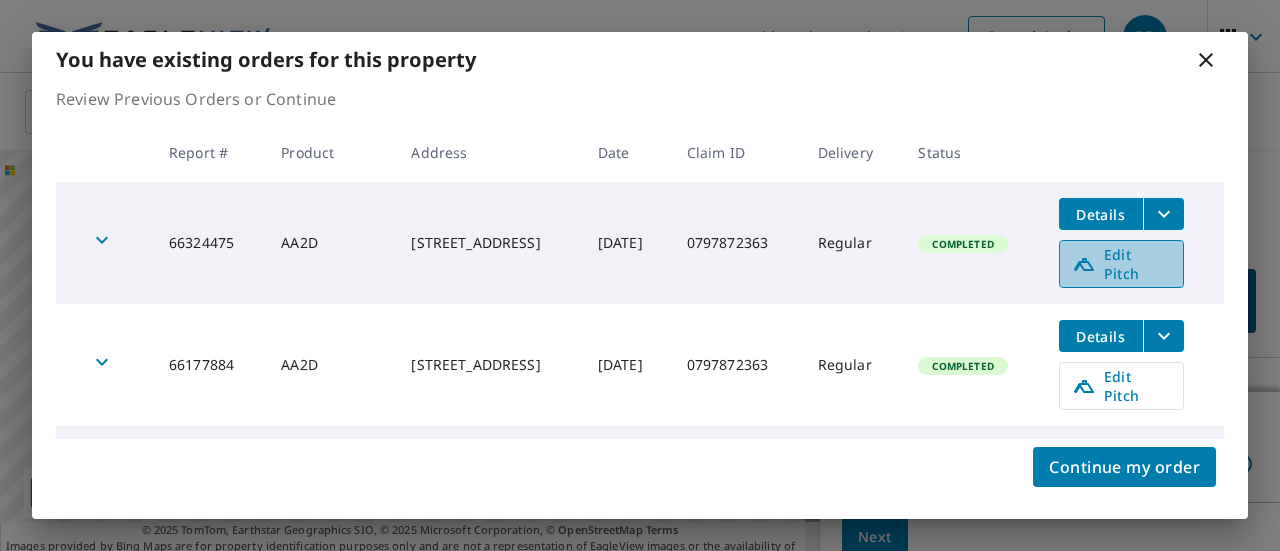 click on "Edit Pitch" at bounding box center (1121, 264) 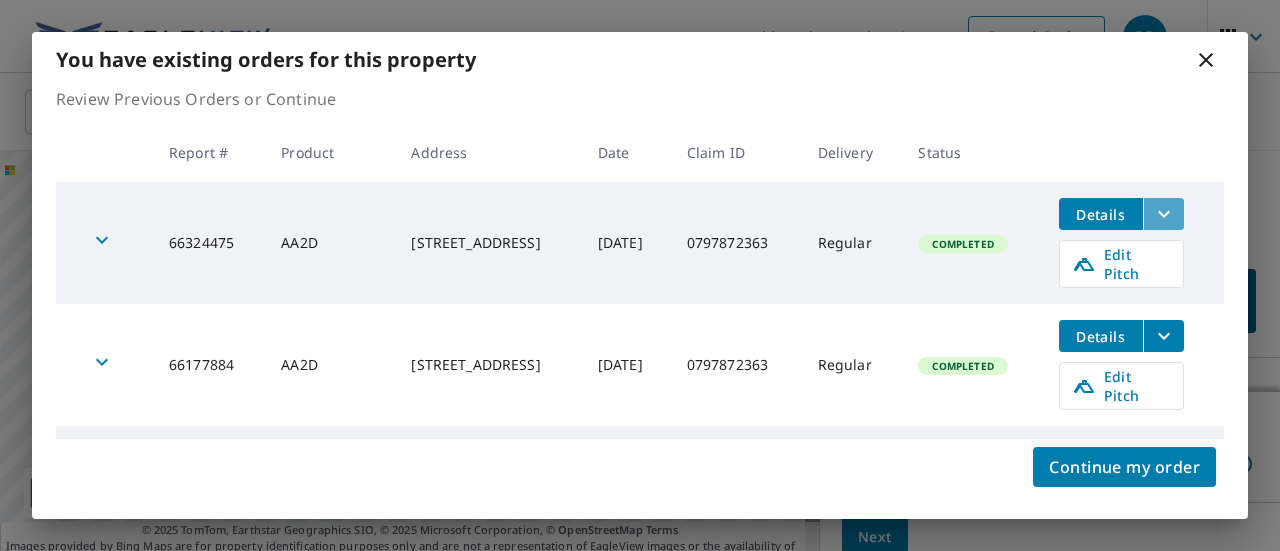 click 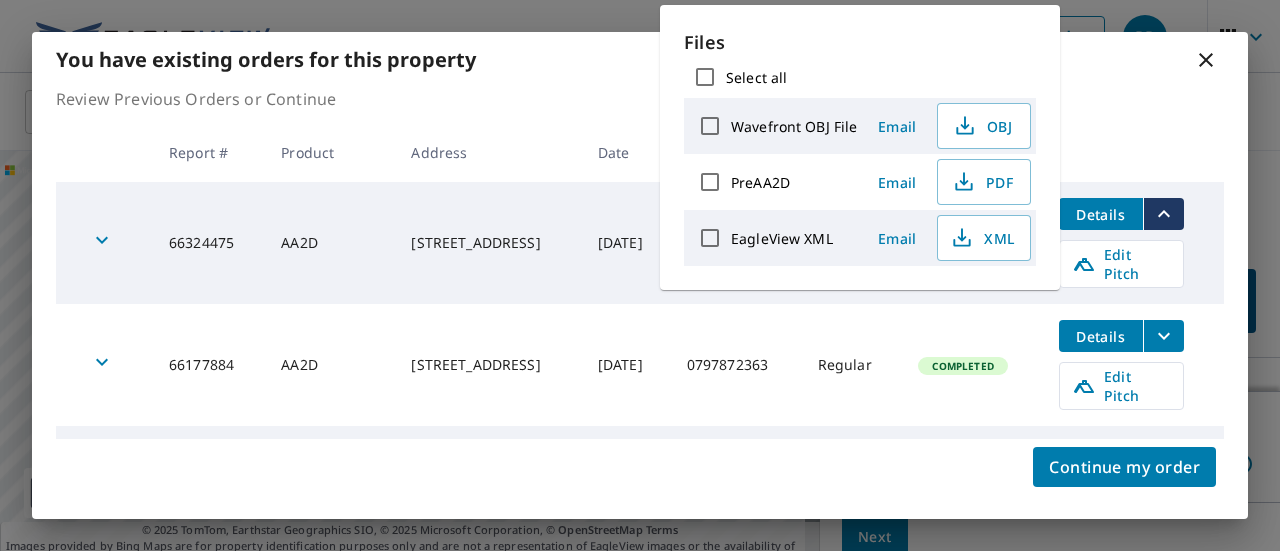 click on "EagleView XML" at bounding box center [782, 238] 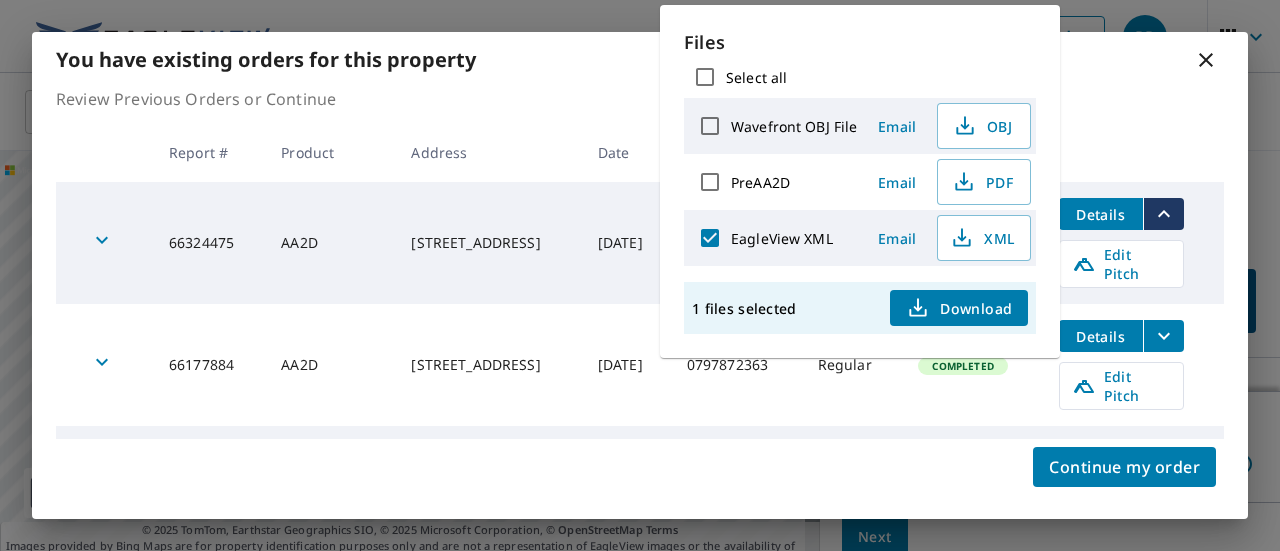 click on "Download" at bounding box center (959, 308) 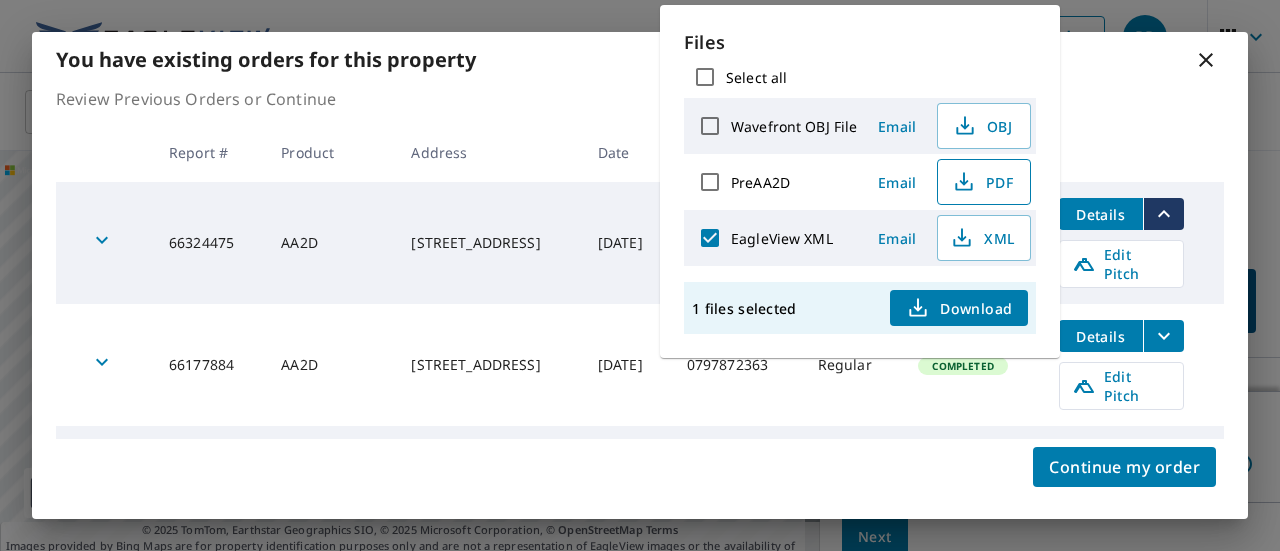 click on "PDF" at bounding box center (982, 182) 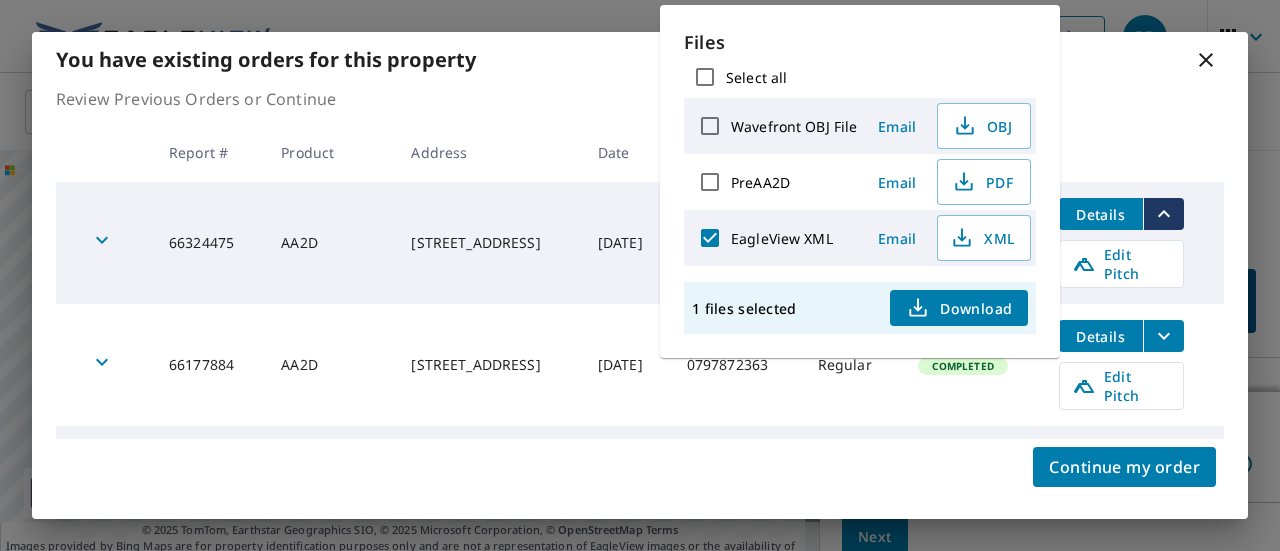 click at bounding box center [1133, 152] 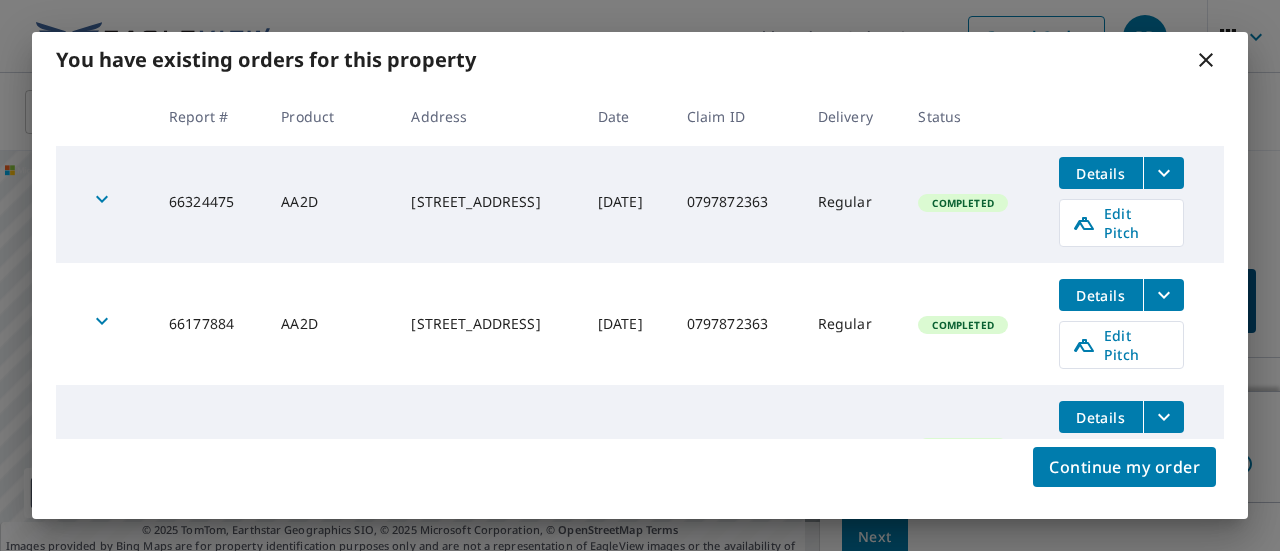 scroll, scrollTop: 0, scrollLeft: 0, axis: both 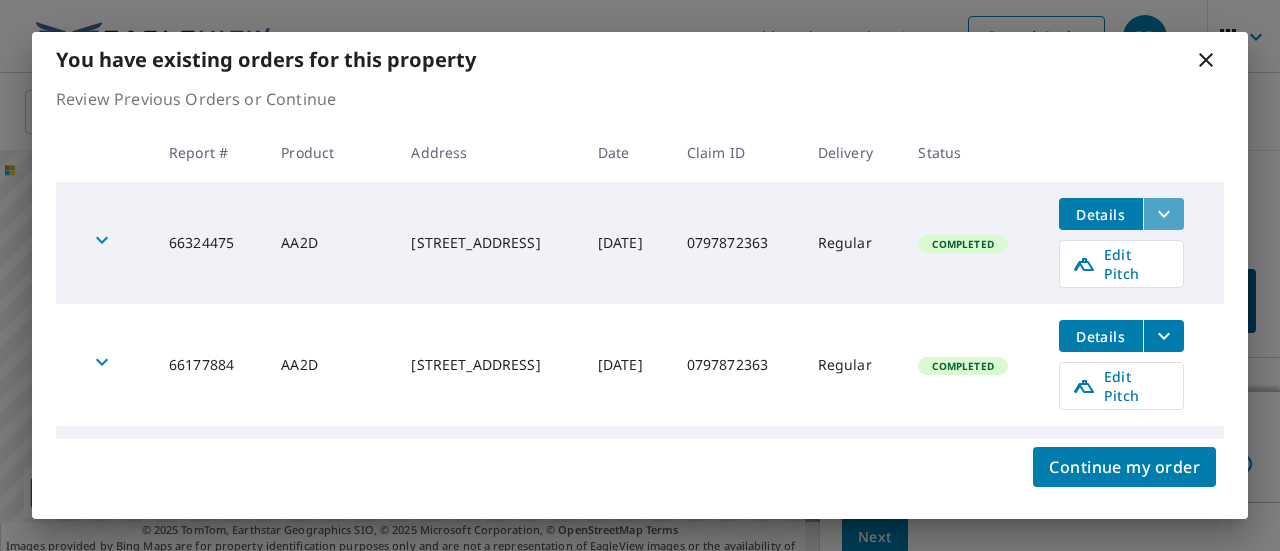click 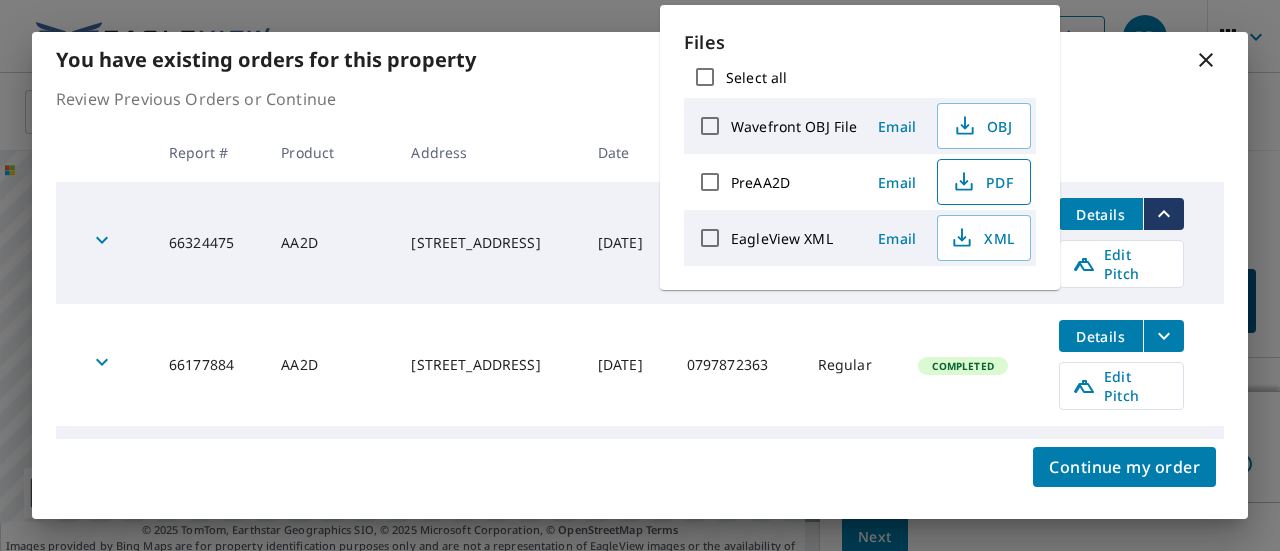 click on "PDF" at bounding box center [982, 182] 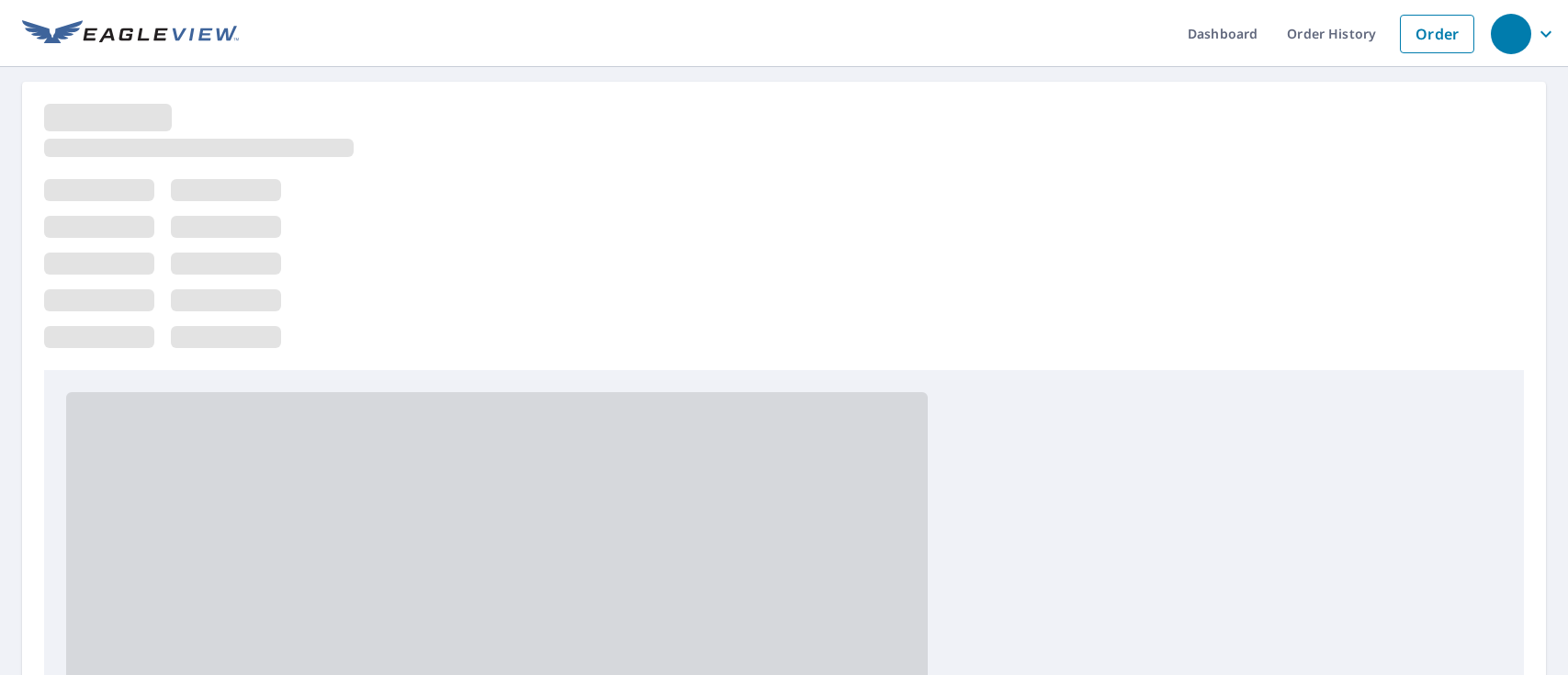 scroll, scrollTop: 0, scrollLeft: 0, axis: both 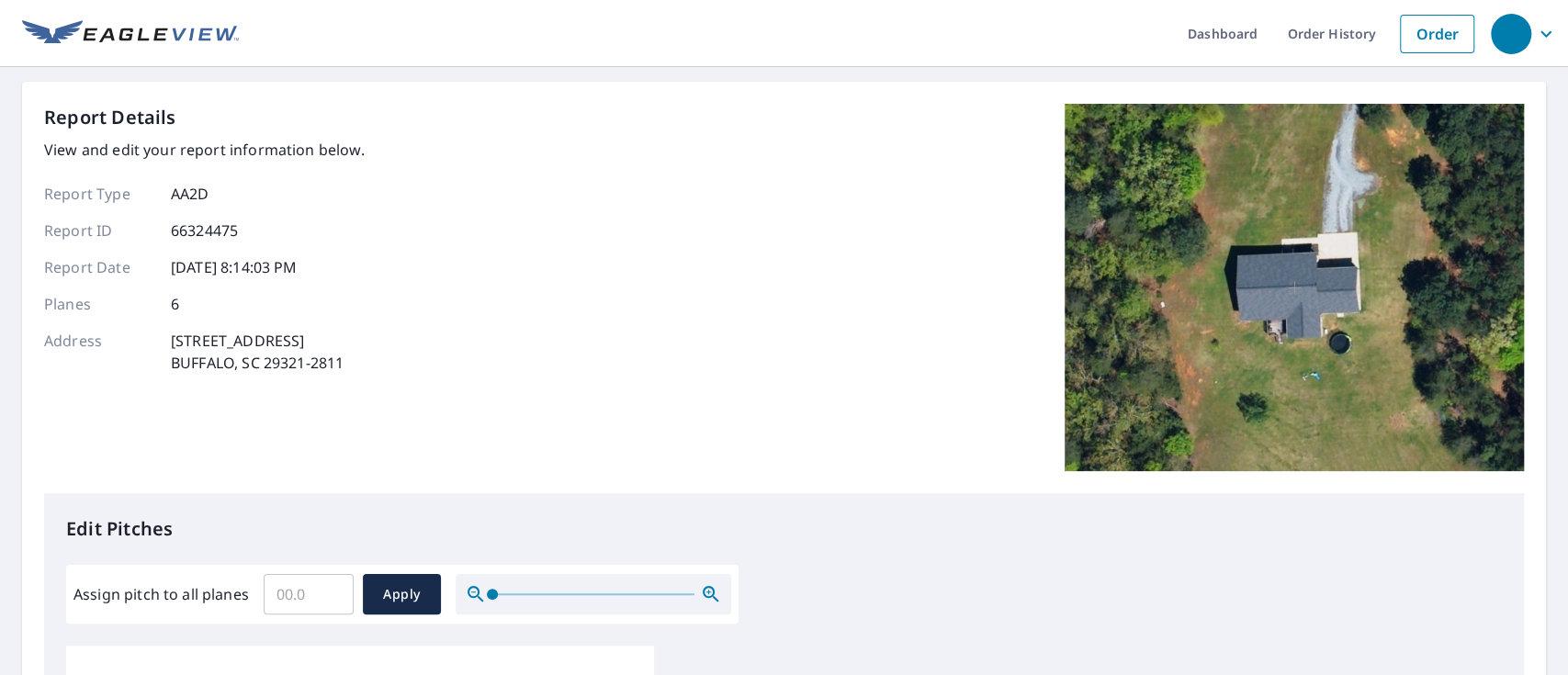 click on "Assign pitch to all planes" at bounding box center (309, 594) 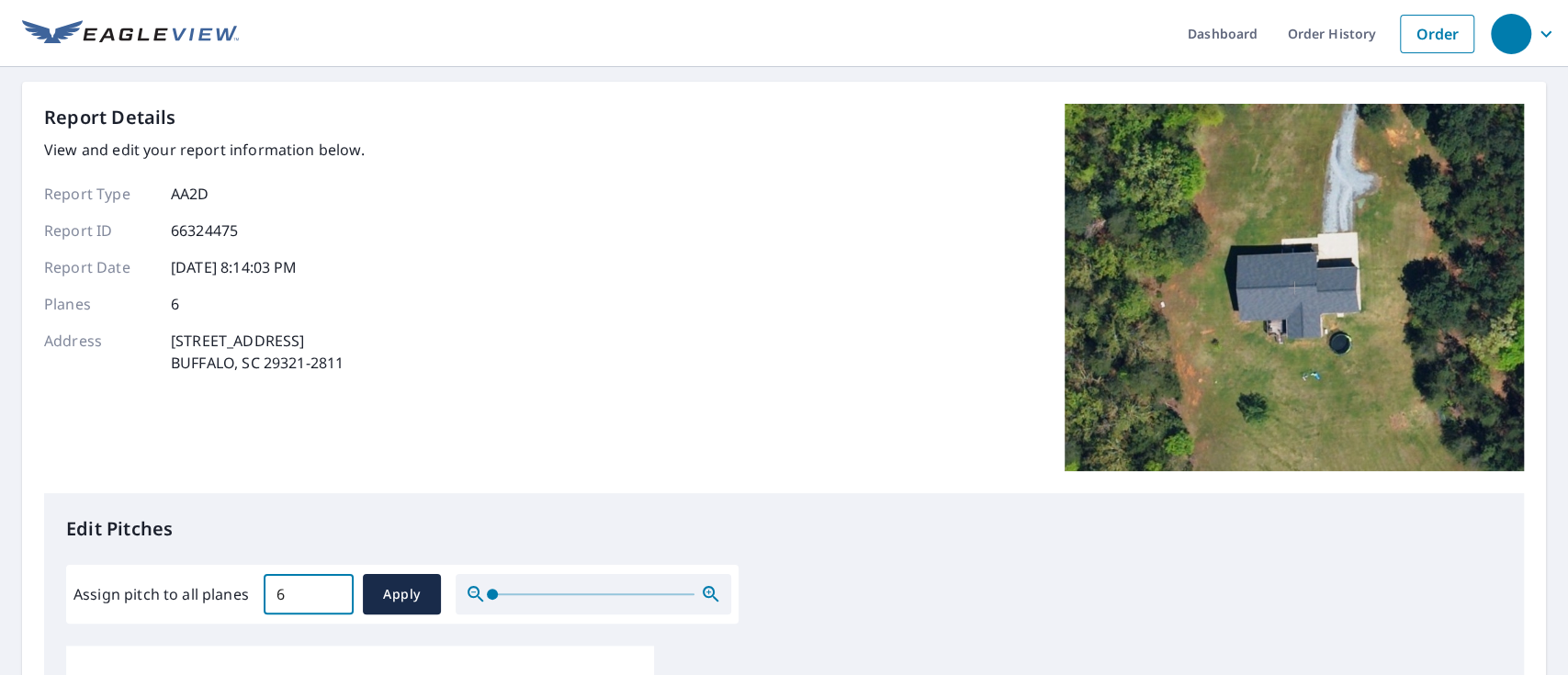 scroll, scrollTop: 367, scrollLeft: 0, axis: vertical 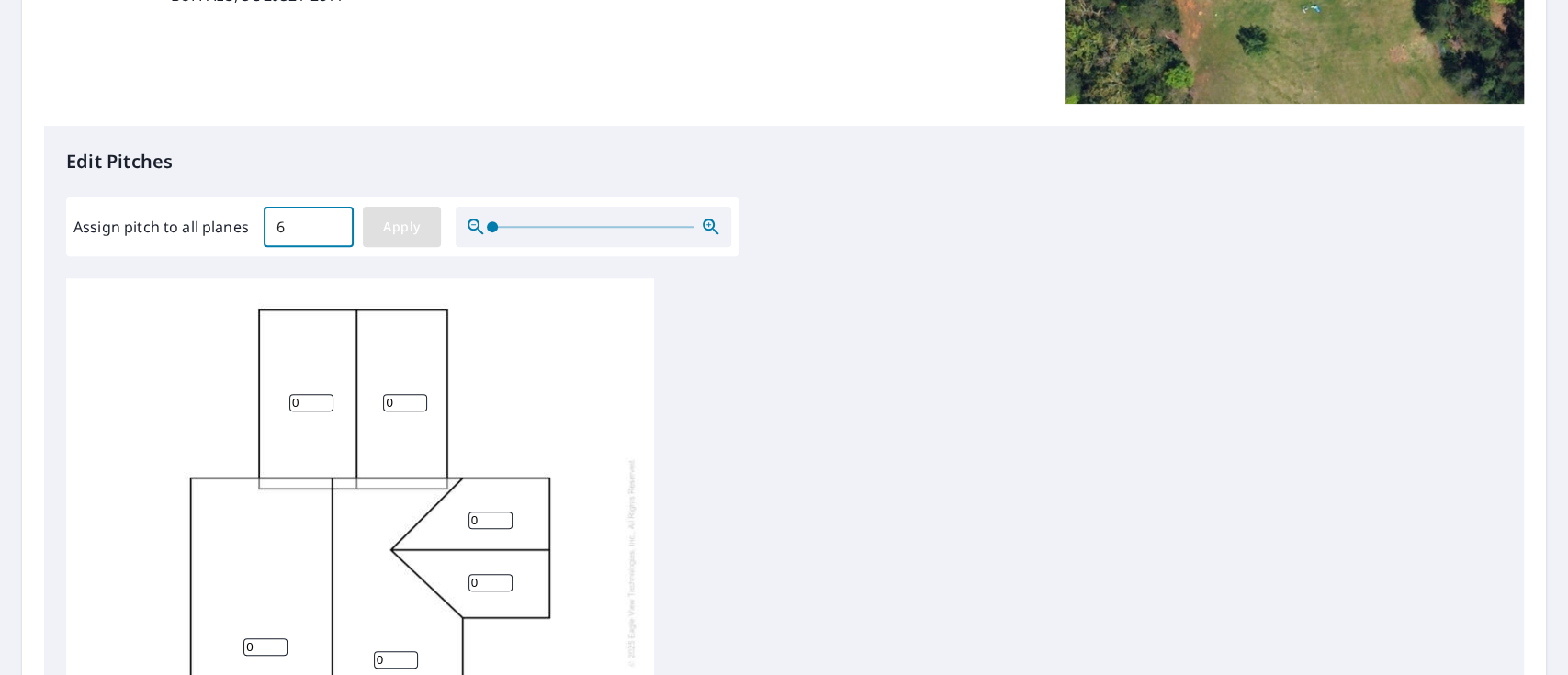 type on "6" 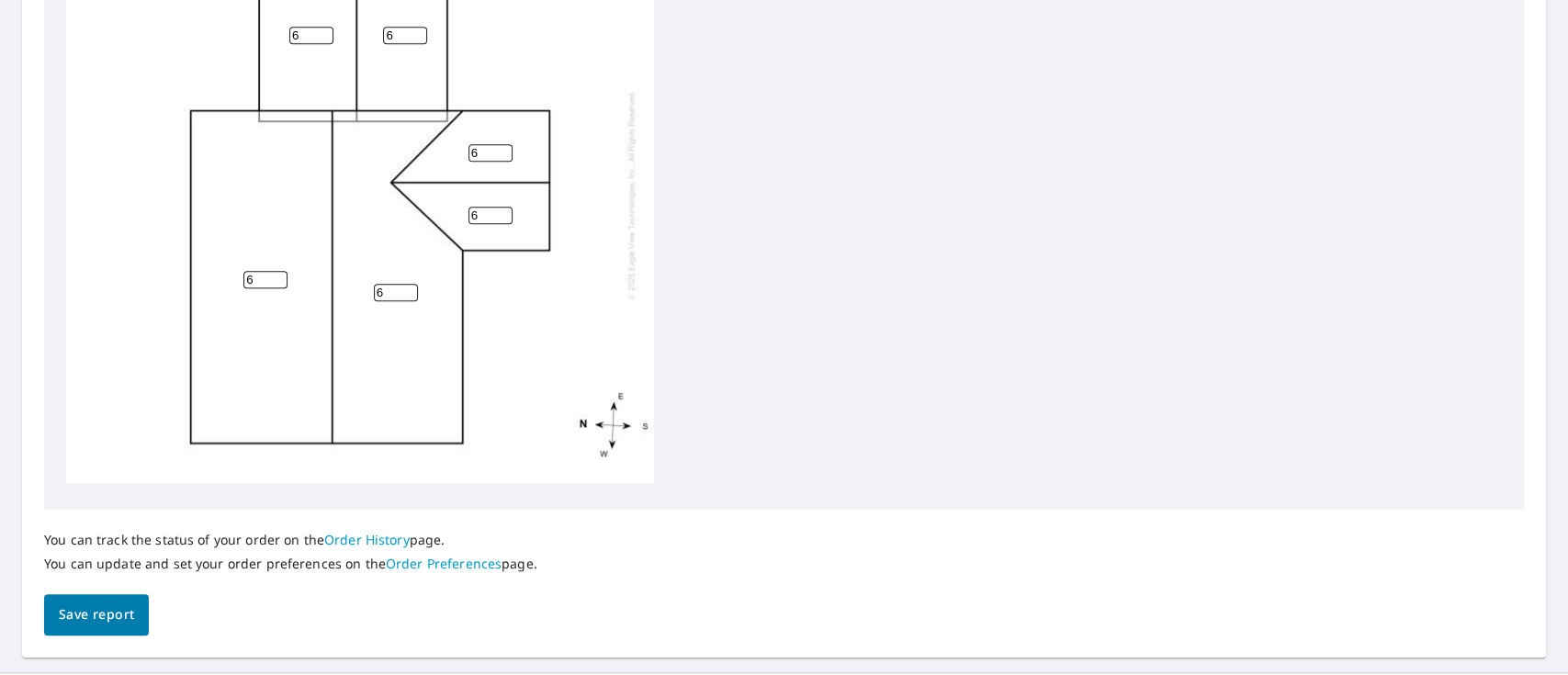 scroll, scrollTop: 778, scrollLeft: 0, axis: vertical 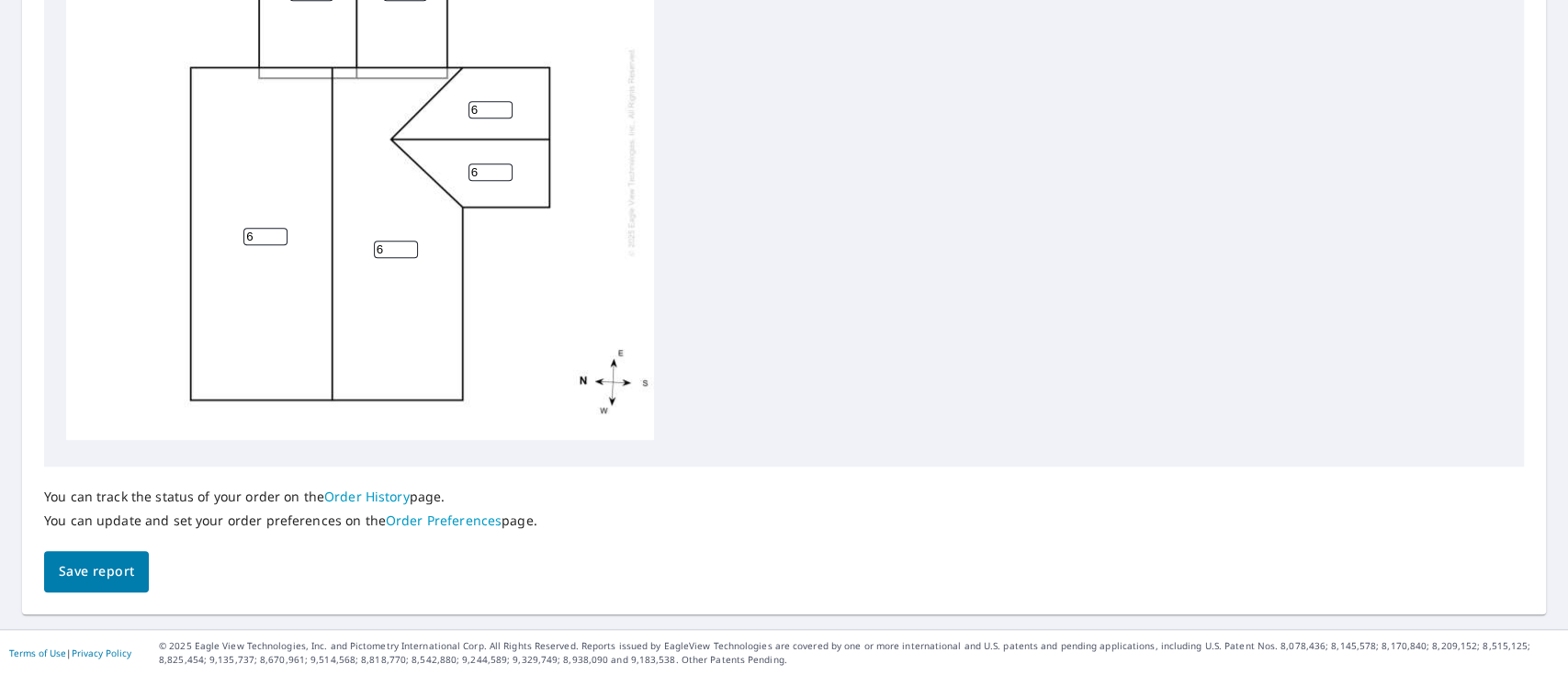 click on "Save report" at bounding box center [96, 571] 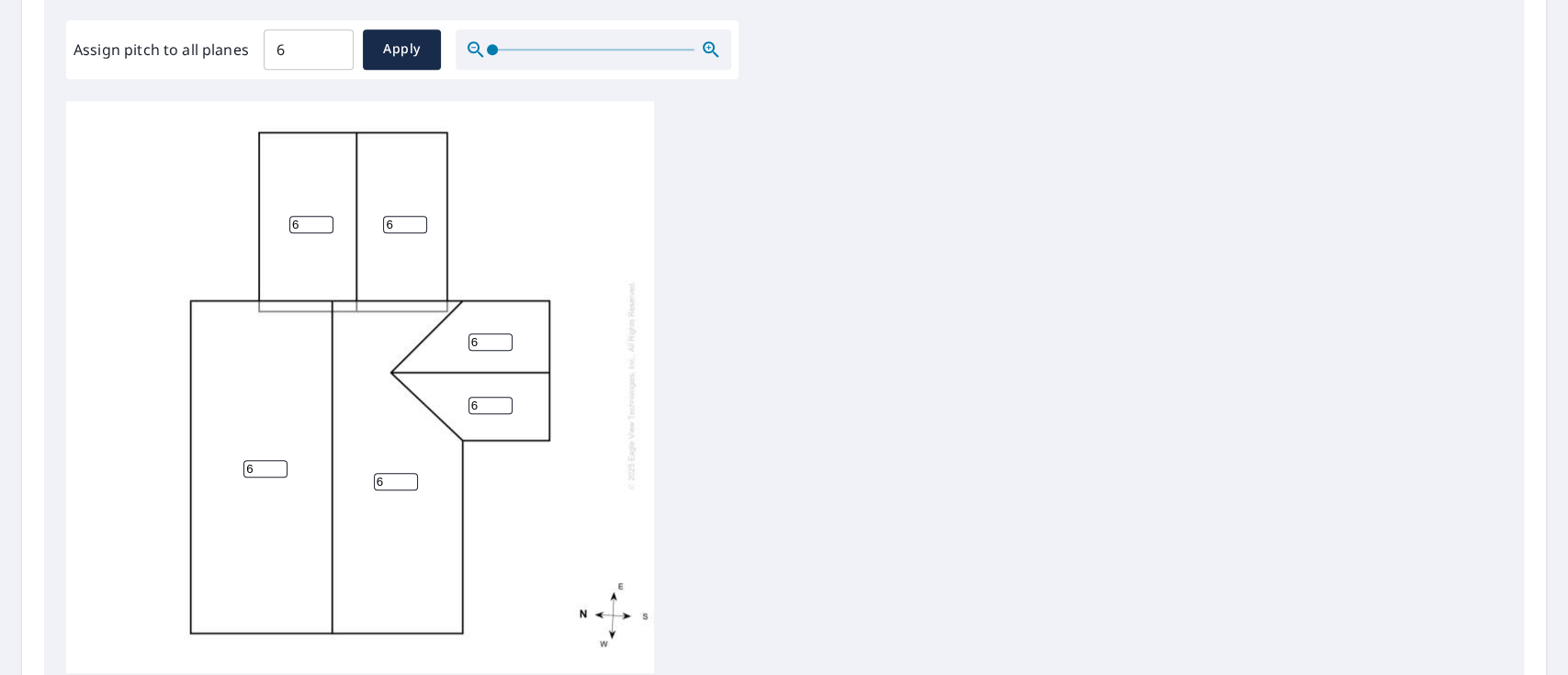 scroll, scrollTop: 845, scrollLeft: 0, axis: vertical 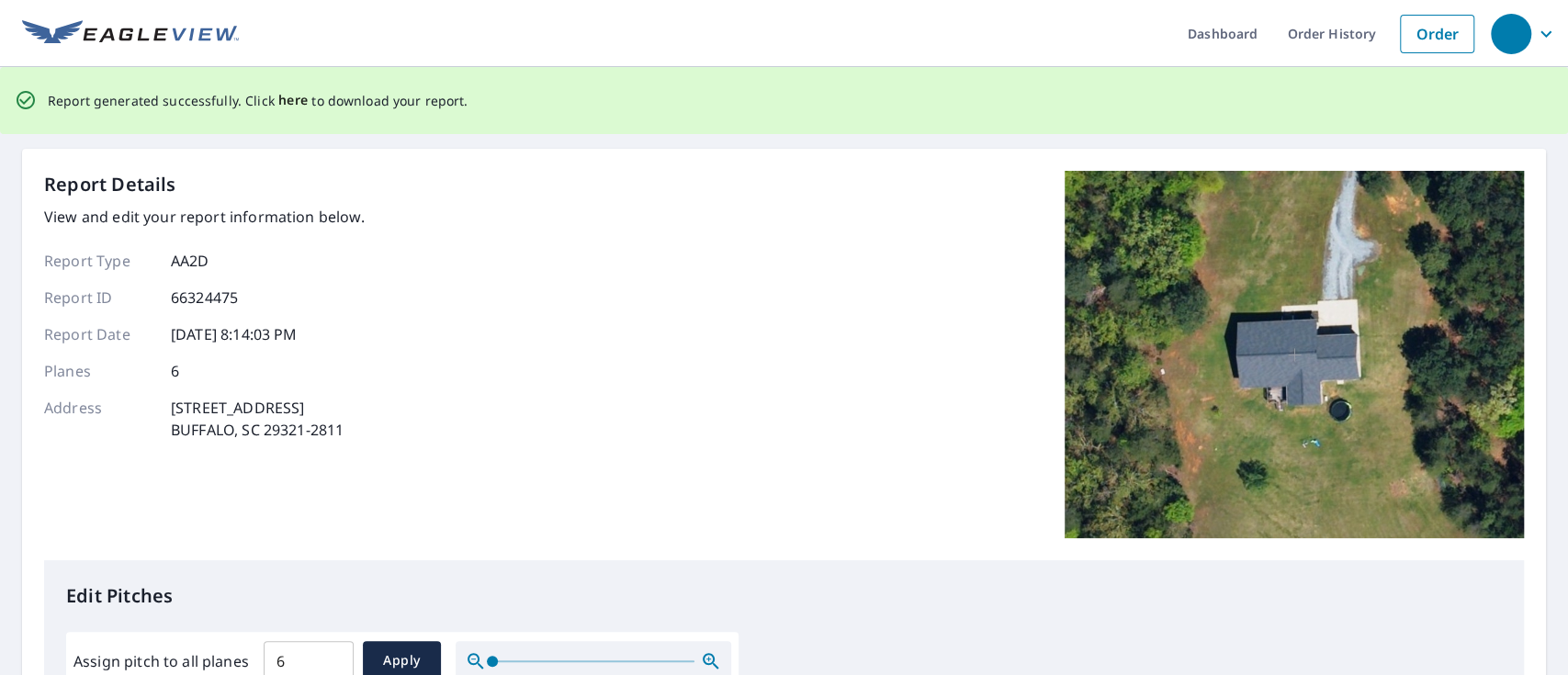 click on "here" at bounding box center (293, 100) 